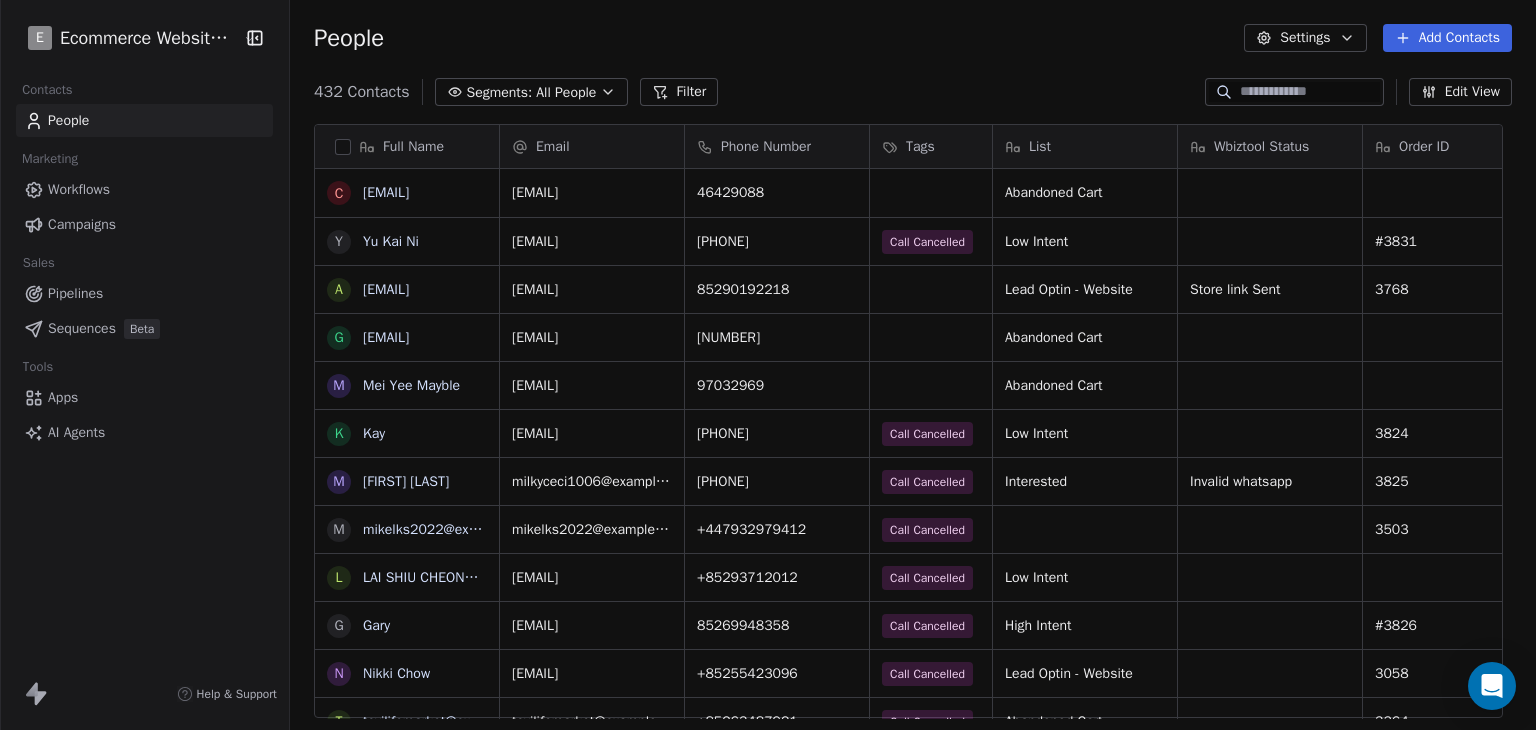 scroll, scrollTop: 0, scrollLeft: 0, axis: both 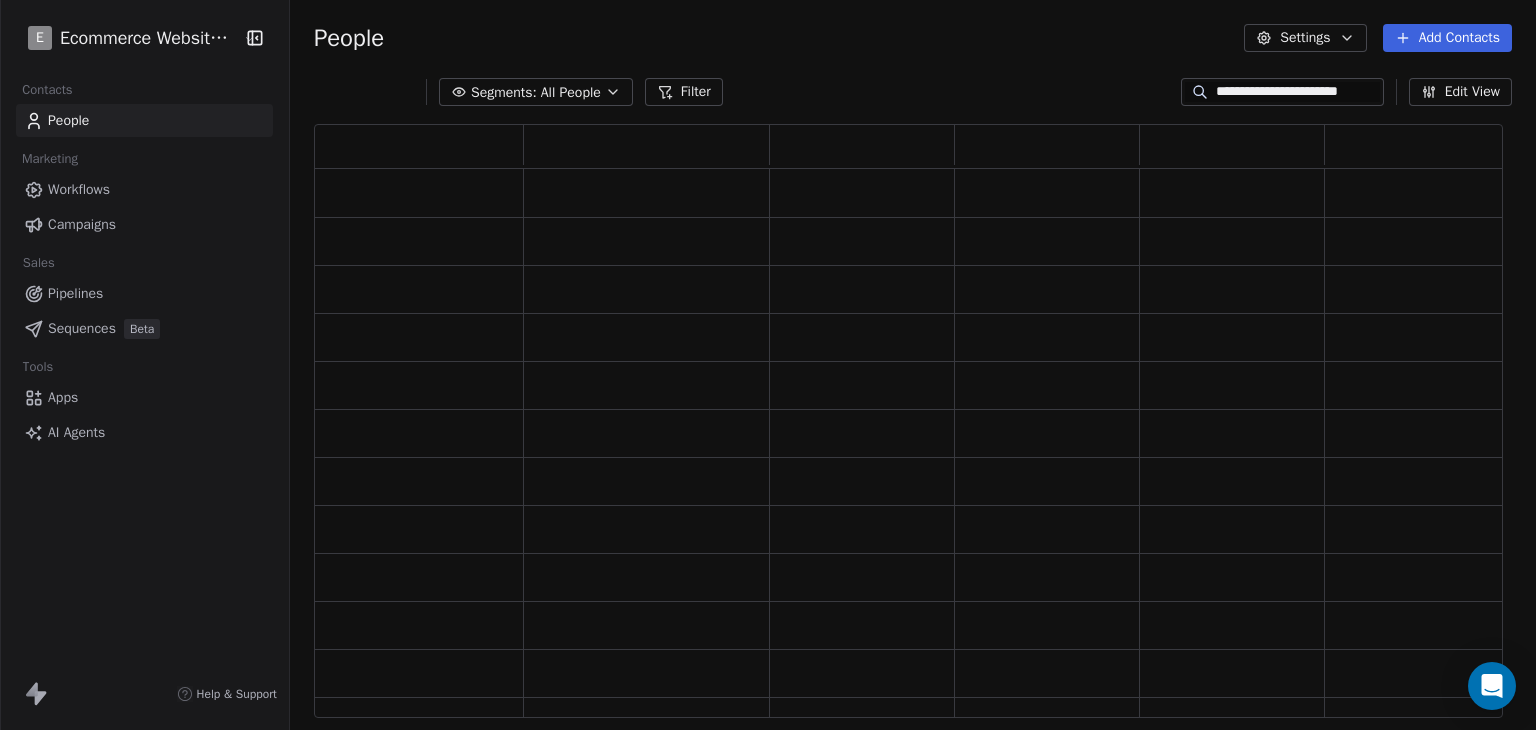 type on "**********" 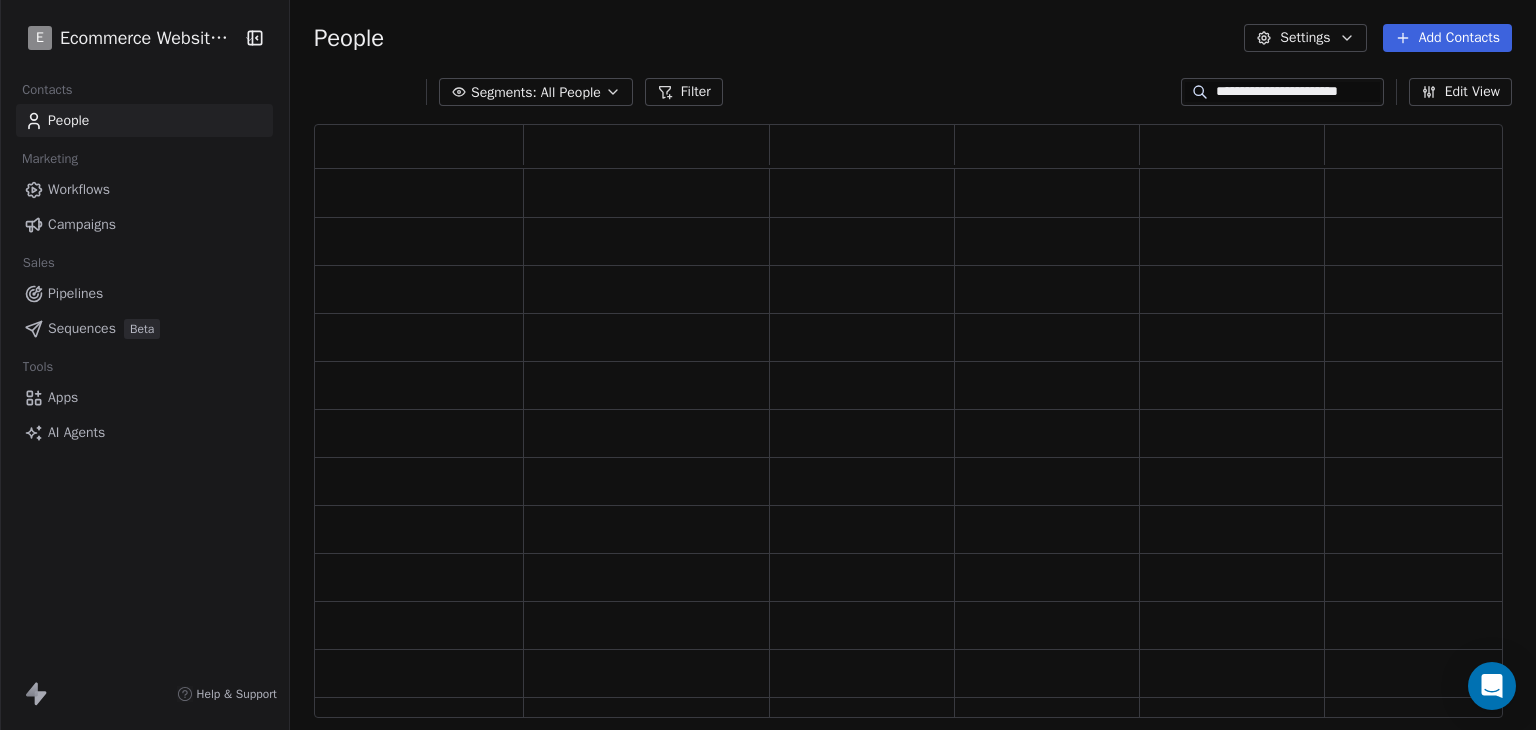 scroll, scrollTop: 16, scrollLeft: 16, axis: both 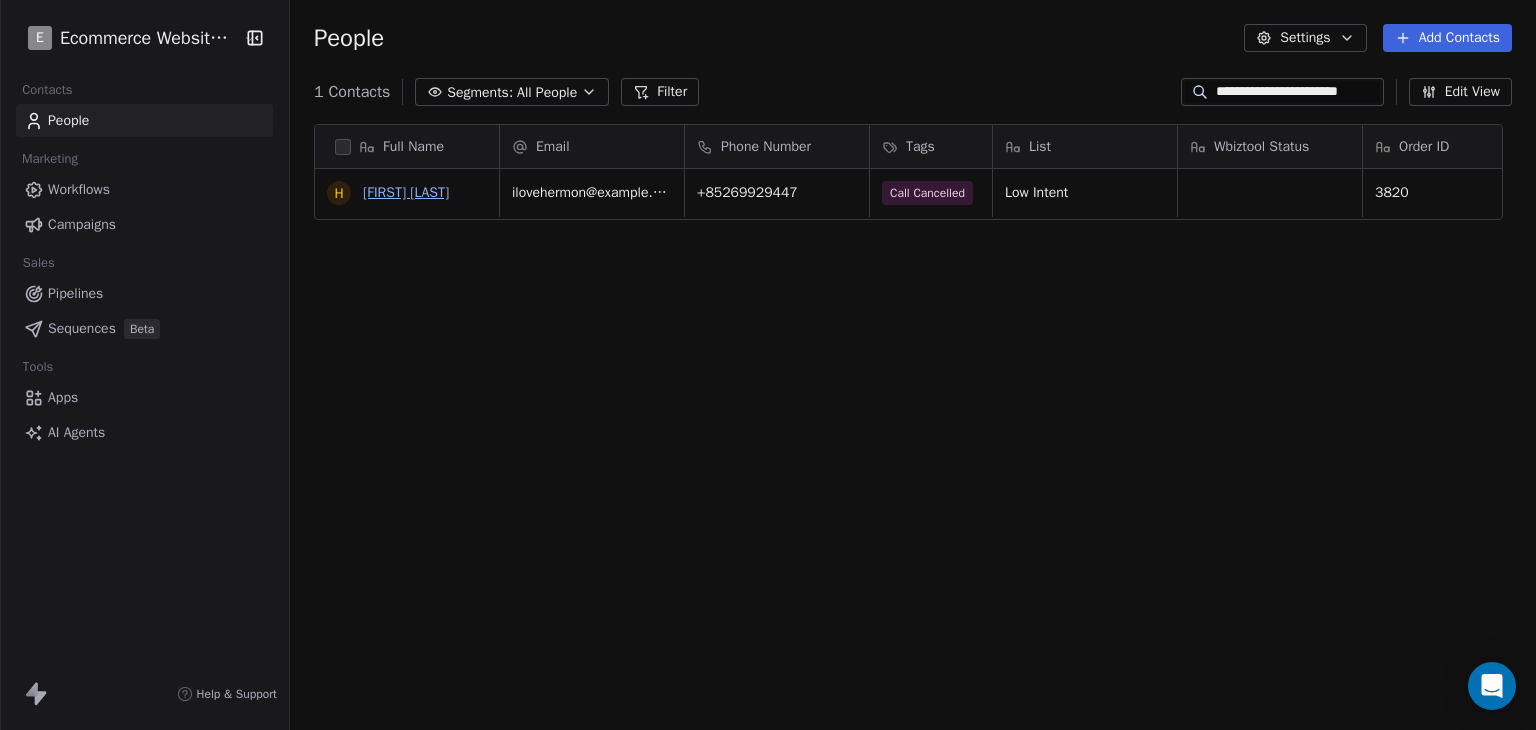 click on "[FIRST] [LAST]" at bounding box center [406, 192] 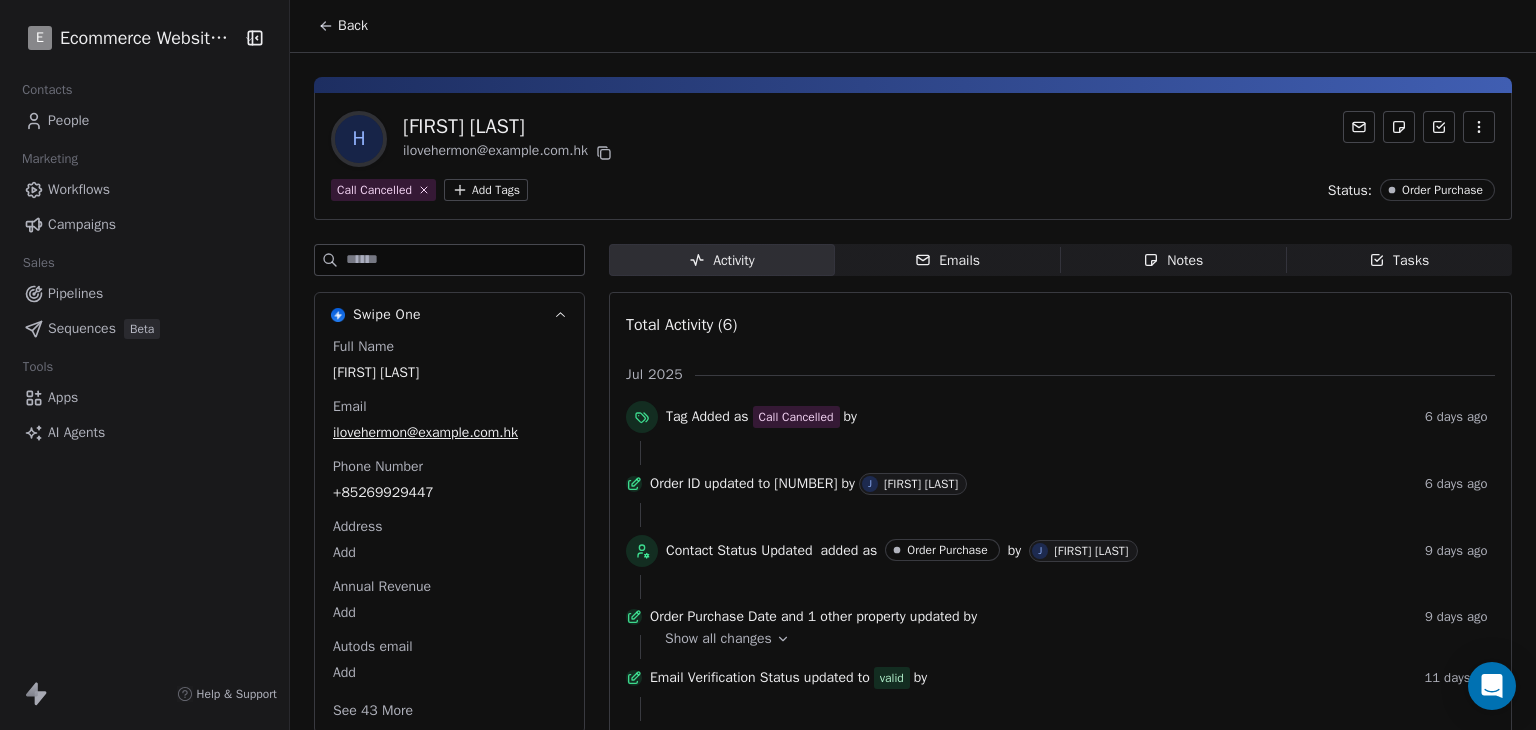 click on "Back" at bounding box center (343, 26) 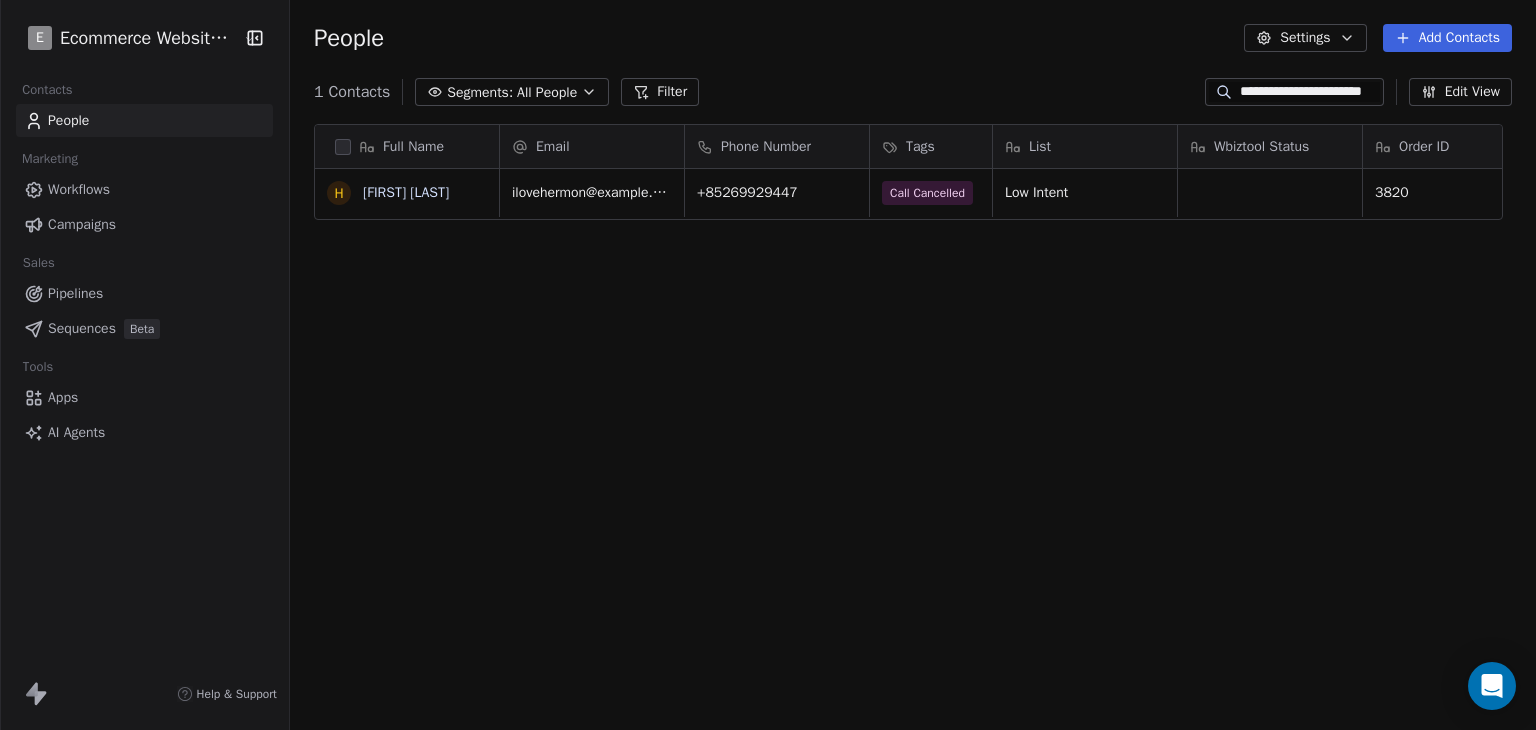 scroll, scrollTop: 16, scrollLeft: 16, axis: both 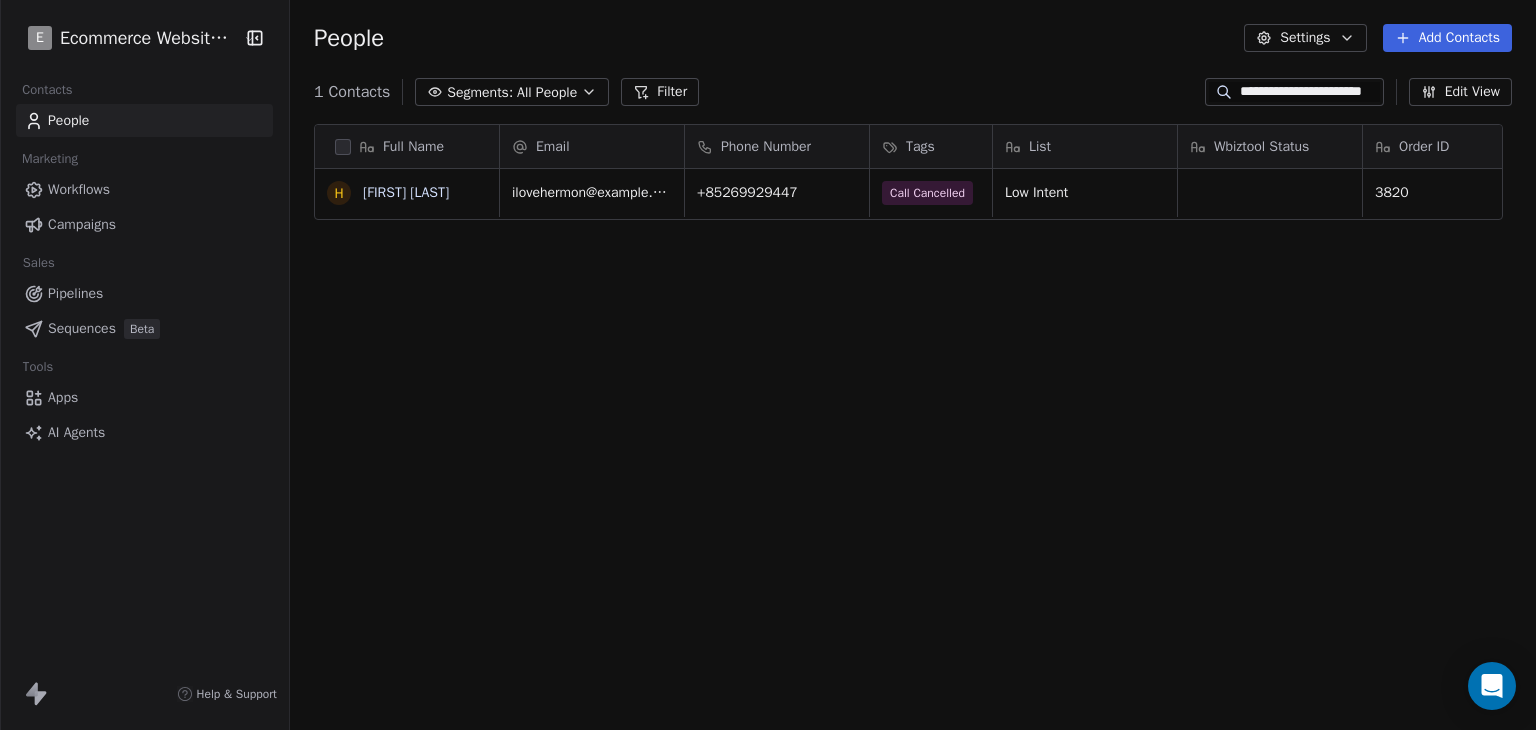 click on "**********" at bounding box center (1310, 92) 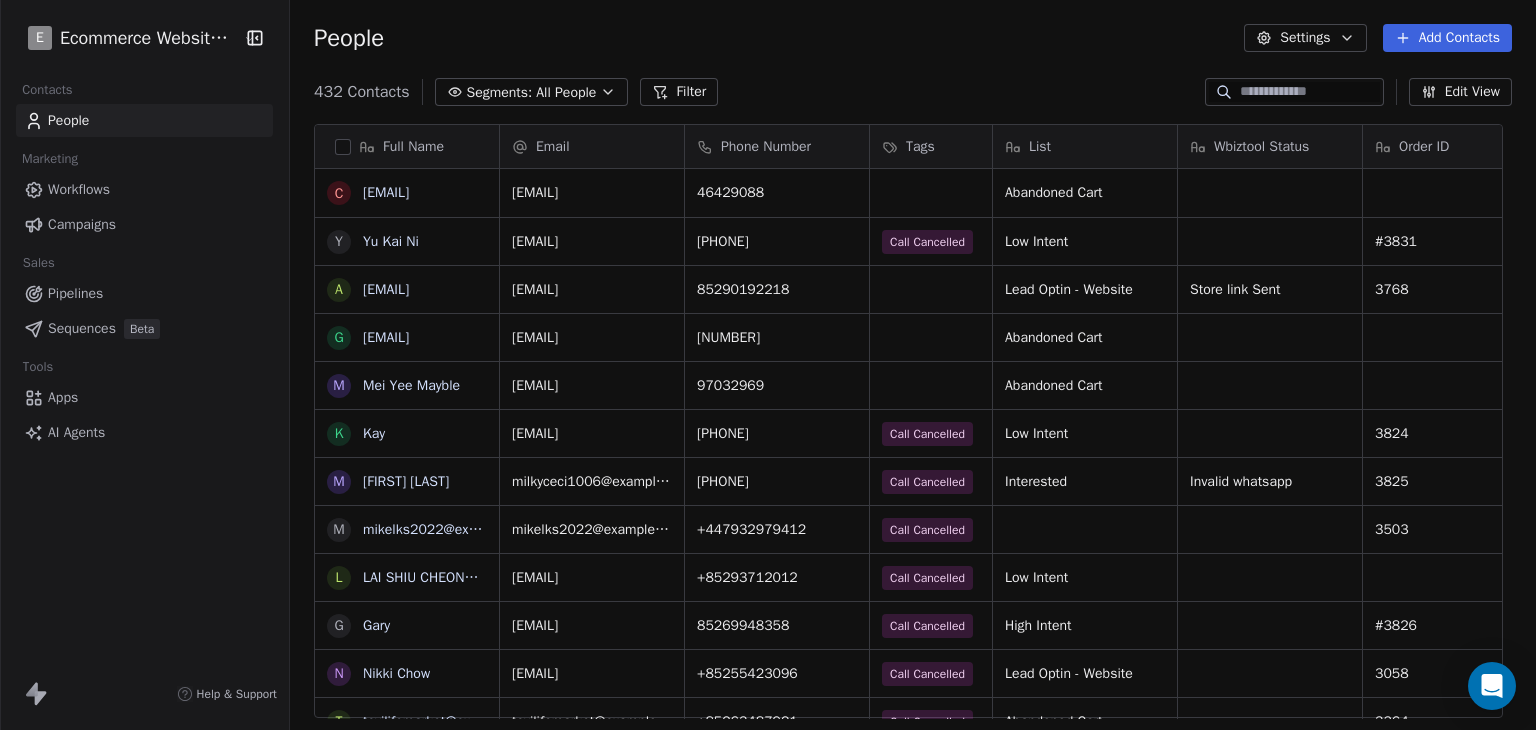 type 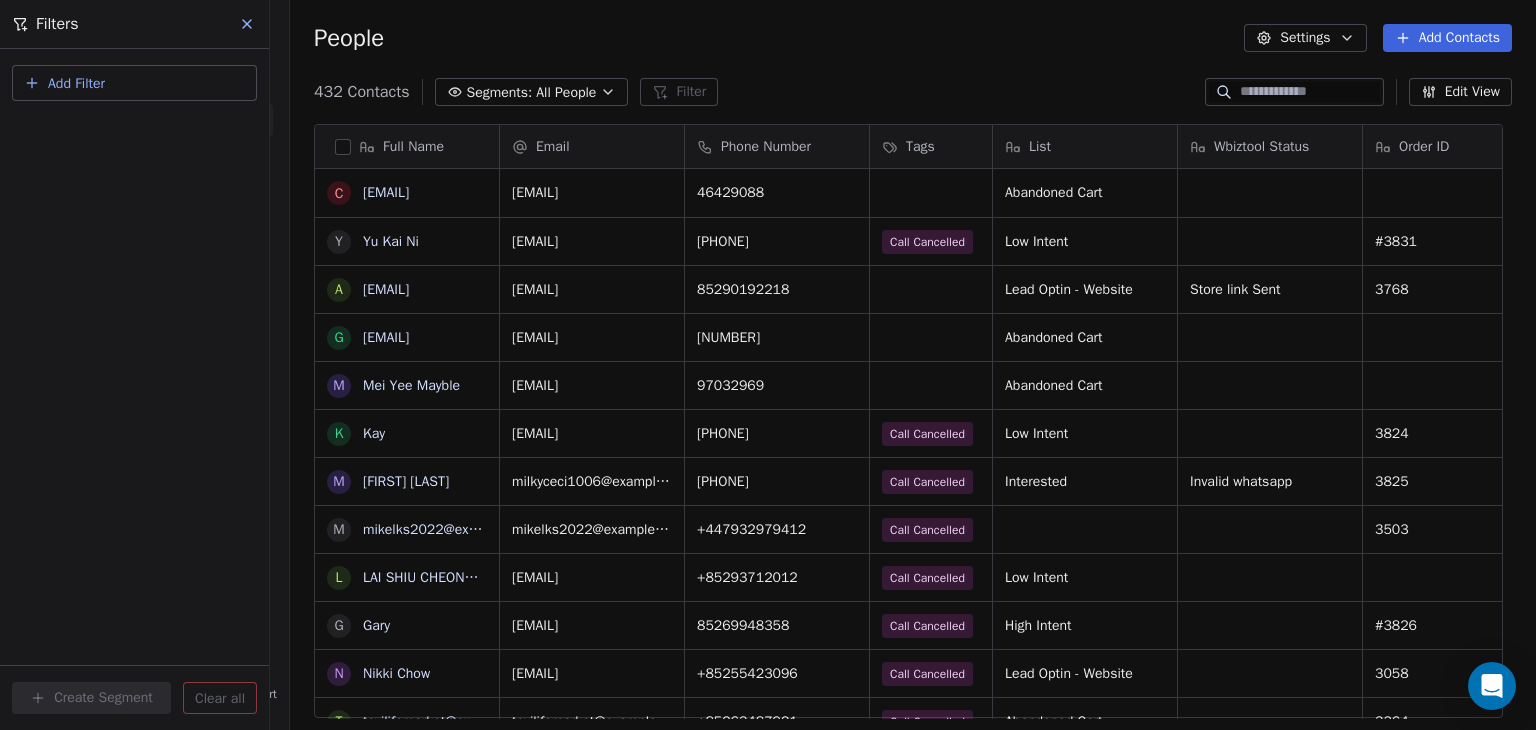 click on "Add Filter" at bounding box center (76, 83) 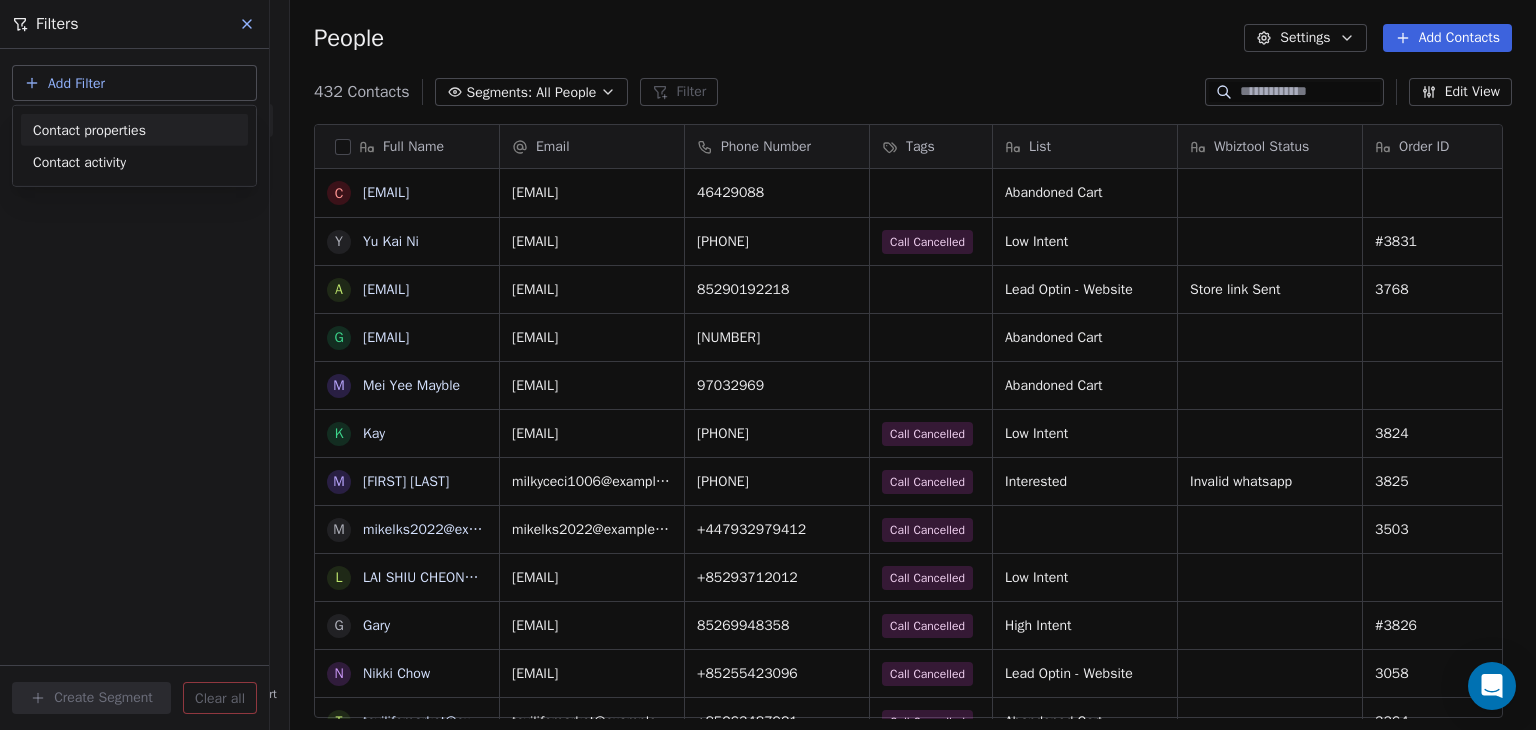 click on "Contact properties" at bounding box center (89, 129) 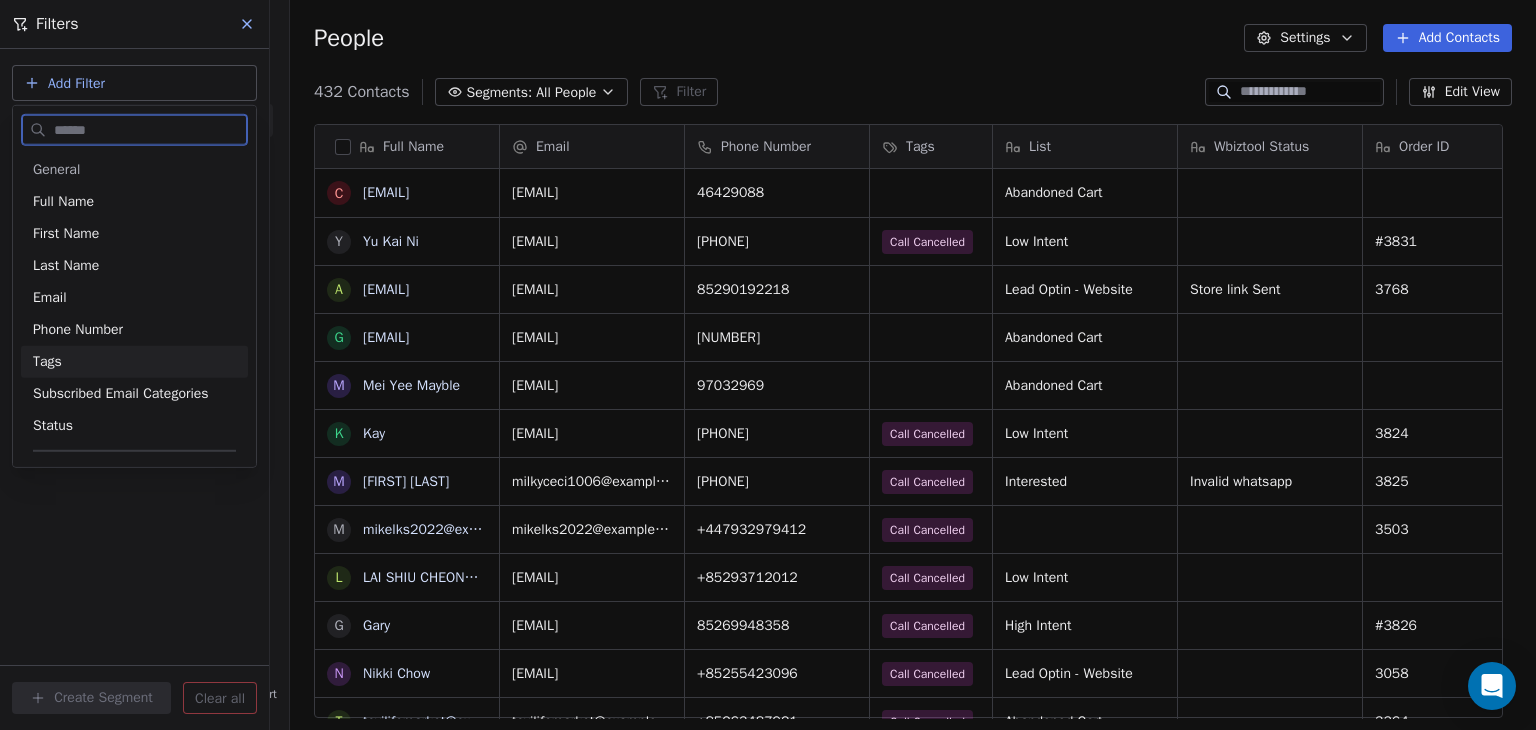 click on "Tags" at bounding box center [134, 362] 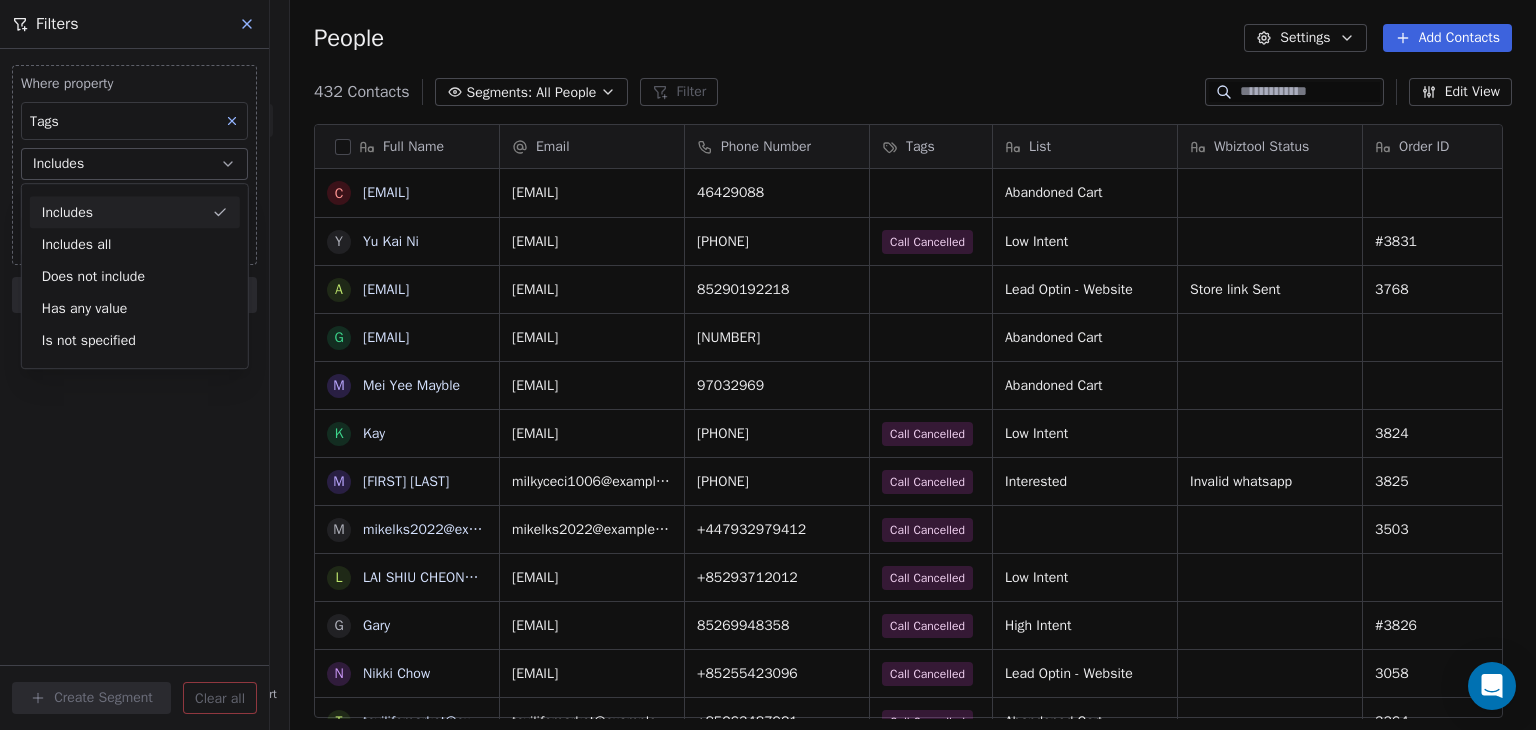 click on "Includes" at bounding box center [135, 212] 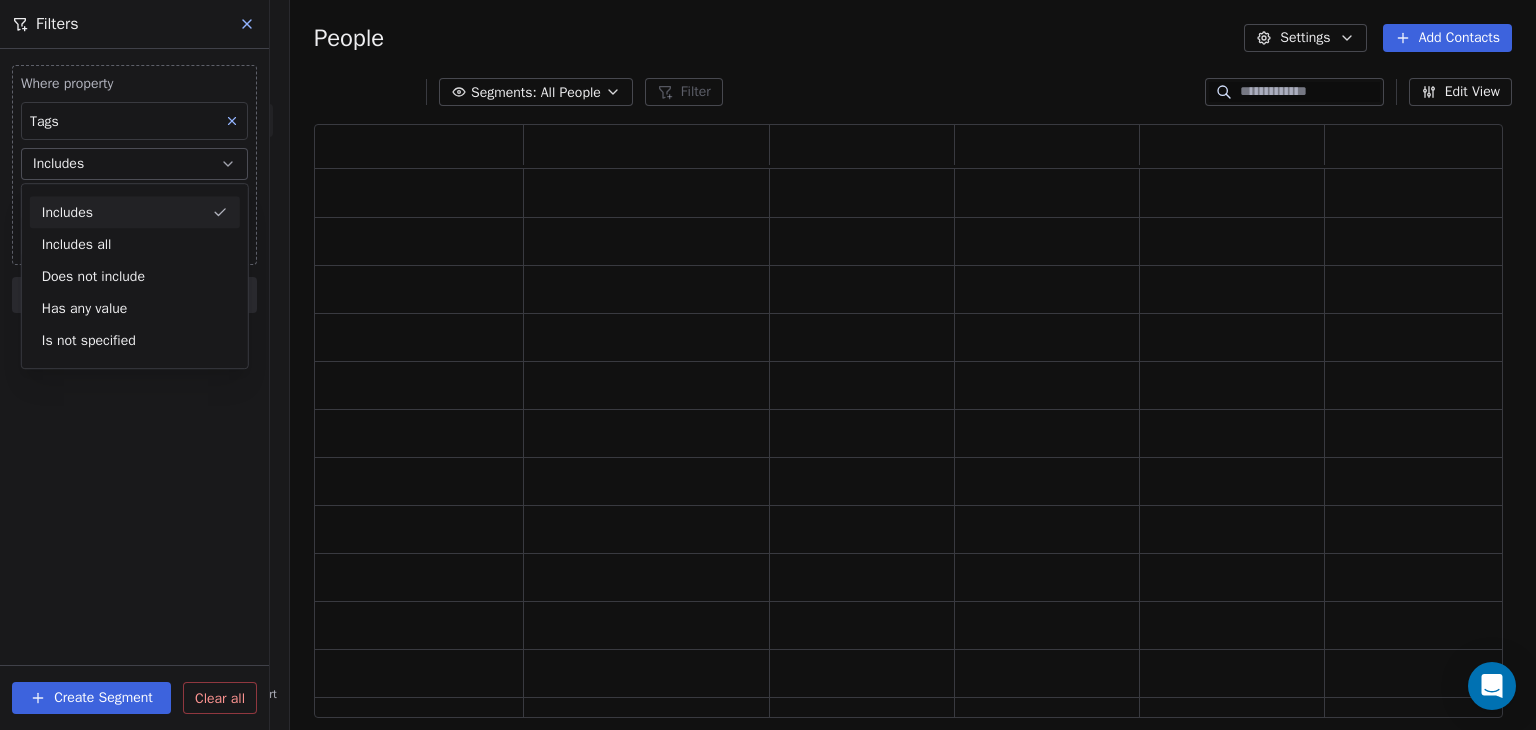 scroll, scrollTop: 16, scrollLeft: 16, axis: both 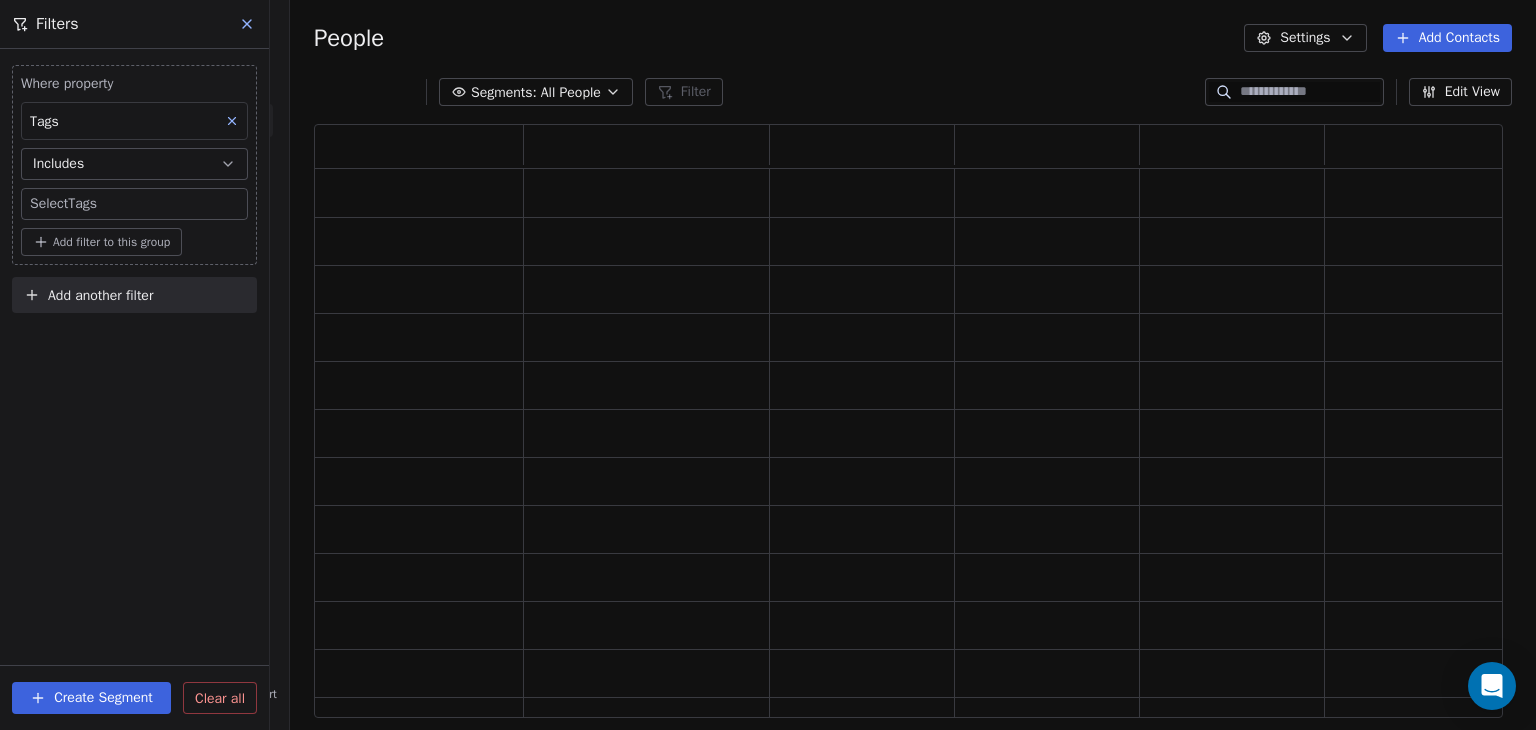 click on "E Ecommerce Website Builder Contacts People Marketing Workflows Campaigns Sales Pipelines Sequences Beta Tools Apps AI Agents Help & Support Filters Where property   Tags   Includes Select  Tags Add filter to this group Add another filter  Create Segment Clear all People Settings  Add Contacts Segments: All People Filter  Edit View Tag Add to Sequence Export" at bounding box center (768, 365) 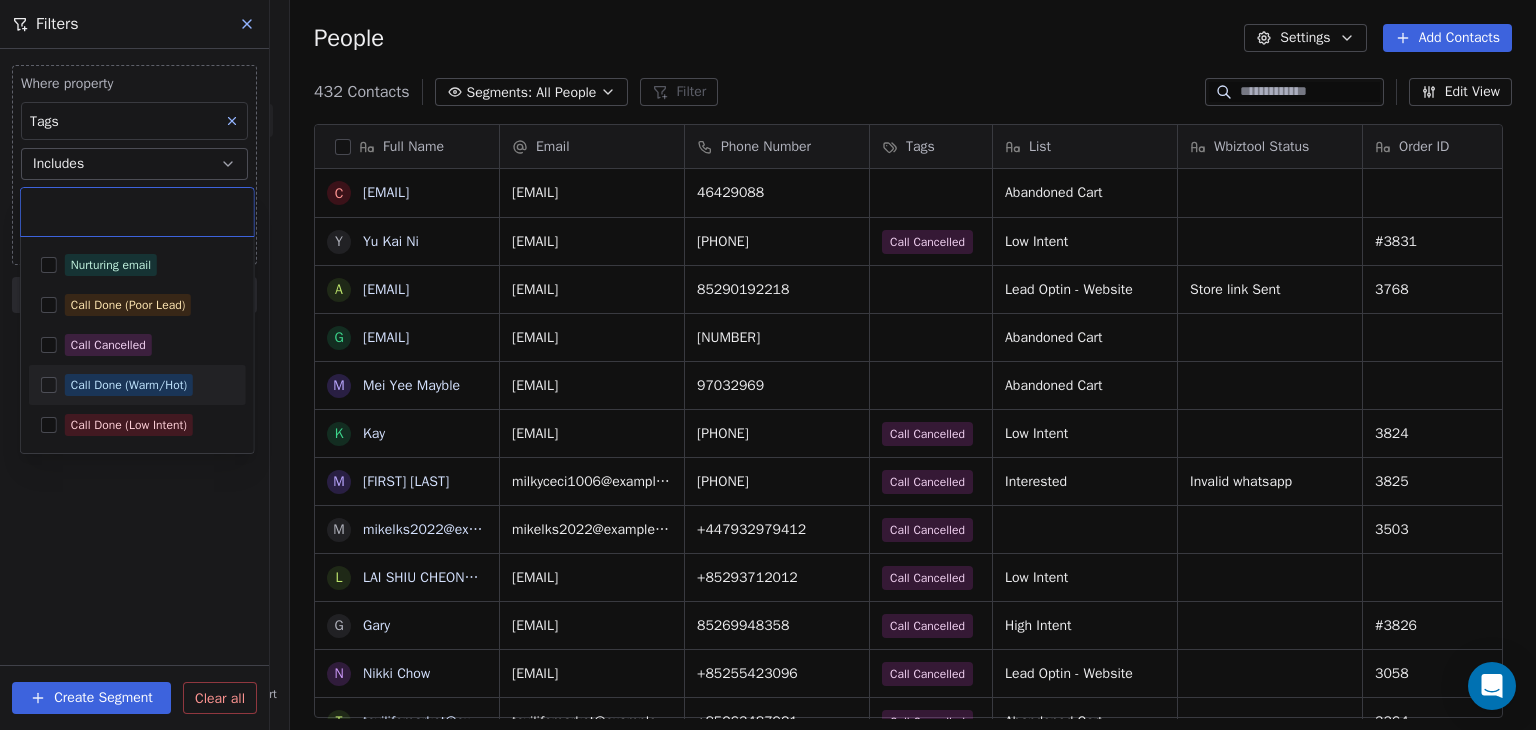 scroll, scrollTop: 16, scrollLeft: 16, axis: both 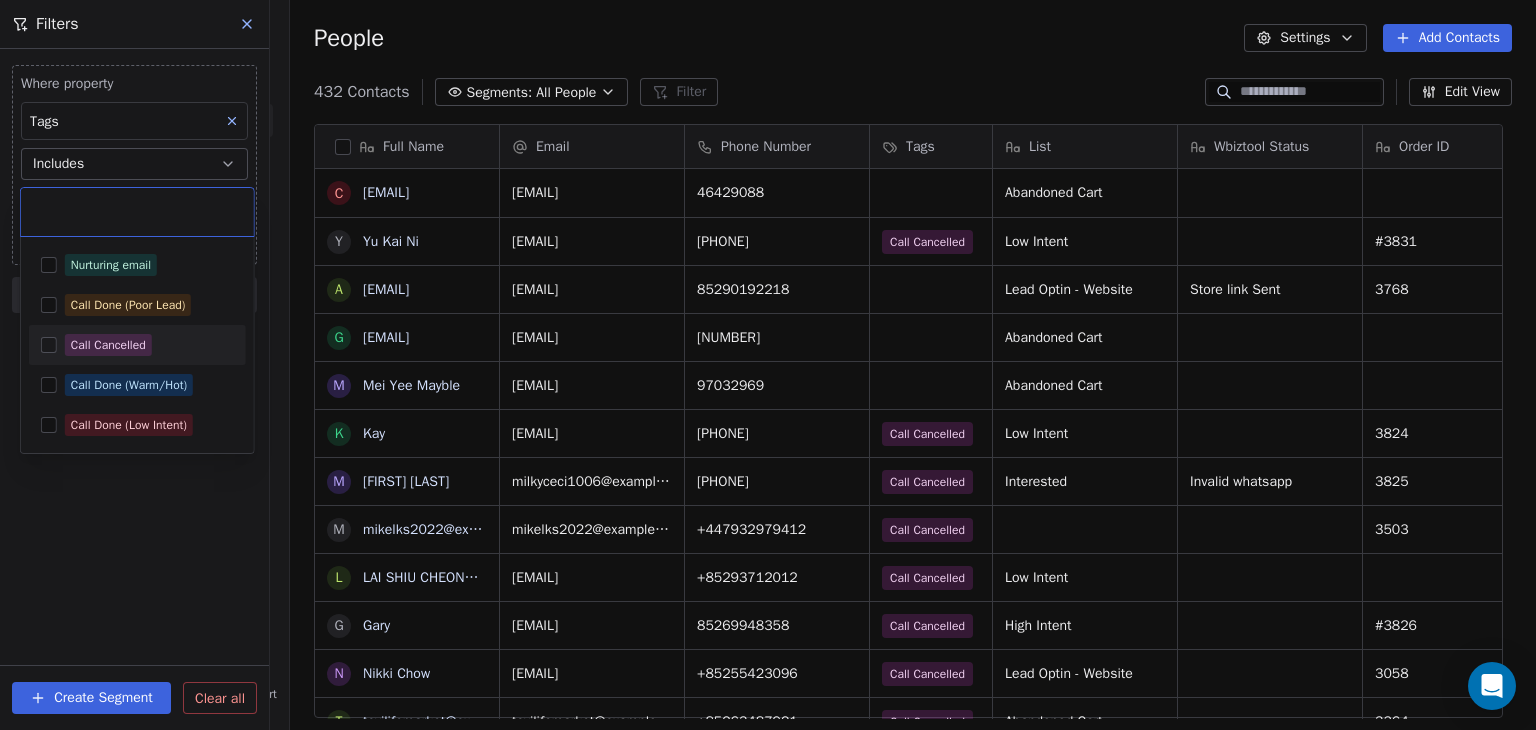 click on "Call Cancelled" at bounding box center [108, 345] 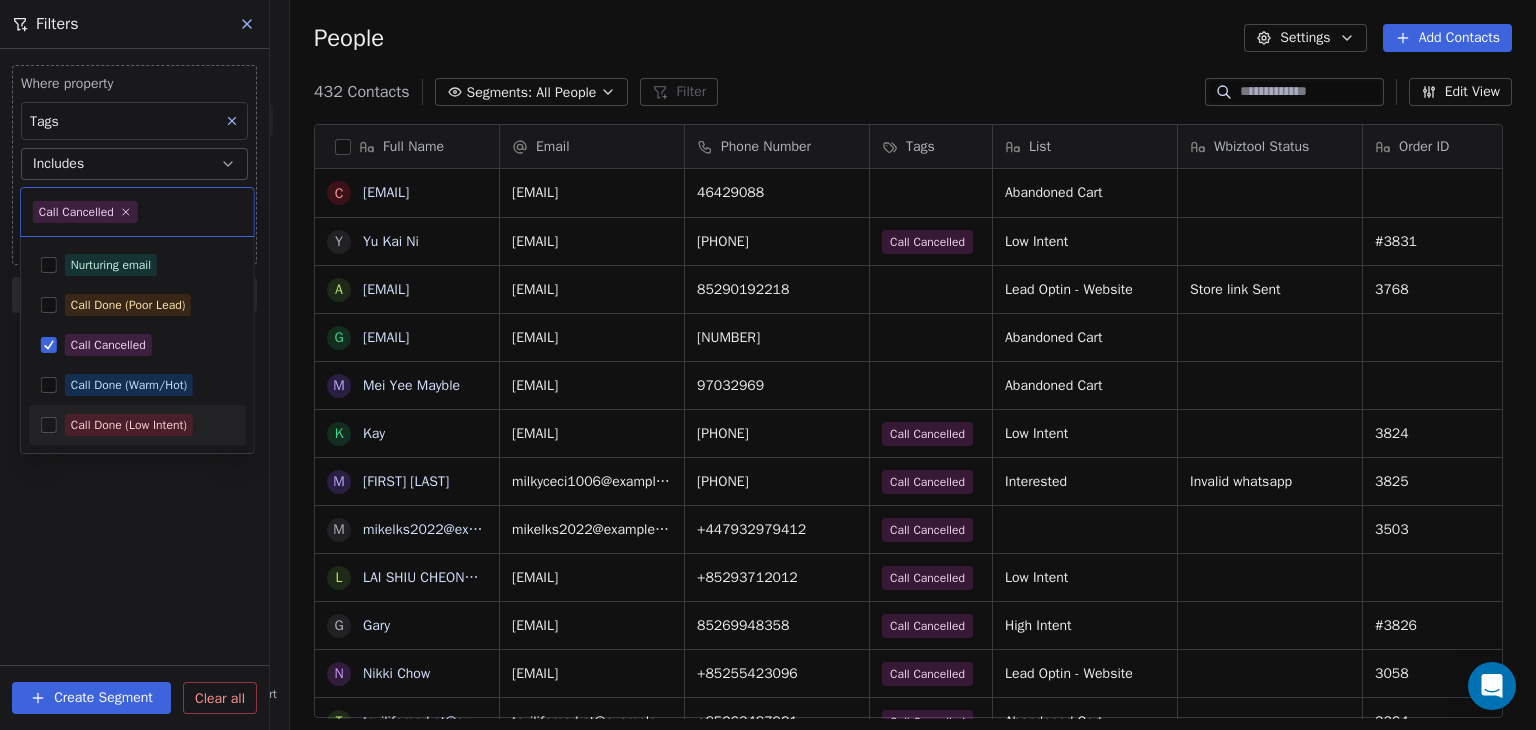 click on "E Ecommerce Website Builder Contacts People Marketing Workflows Campaigns Sales Pipelines Sequences Beta Tools Apps AI Agents Help & Support Filters Where property Tags Includes Select Tags Add filter to this group Add another filter Create Segment Clear all People Settings Add Contacts 432 Contacts Segments: All People Filter Edit View Tag Add to Sequence Export Full Name c [EMAIL] Y [FIRST] [LAST] a [EMAIL] g [EMAIL] M [FIRST] [LAST] K [FIRST] [LAST] M [FIRST] [LAST] m [EMAIL] L [FIRST] [LAST] G [FIRST] [LAST] N [FIRST] [LAST] t [EMAIL] T [FIRST] [LAST] J [FIRST] [LAST] A [FIRST] [LAST] L [FIRST] [LAST] C [FIRST] [LAST] G [FIRST] [LAST] A [FIRST] [LAST] C [FIRST] [LAST] L [FIRST] [LAST] Z [FIRST] [LAST] H [FIRST] [LAST] S [FIRST] [LAST] A [FIRST] [LAST] c [EMAIL] n [EMAIL] r [EMAIL] è è¢å»ºä¸š E [FIRST] [LAST] T [FIRST] [LAST] Email Phone Number Tags List Wbiztool Status Order ID Status Order Total Order Purchase Date AWST [EMAIL] 46429088 [PHONE]" at bounding box center (768, 365) 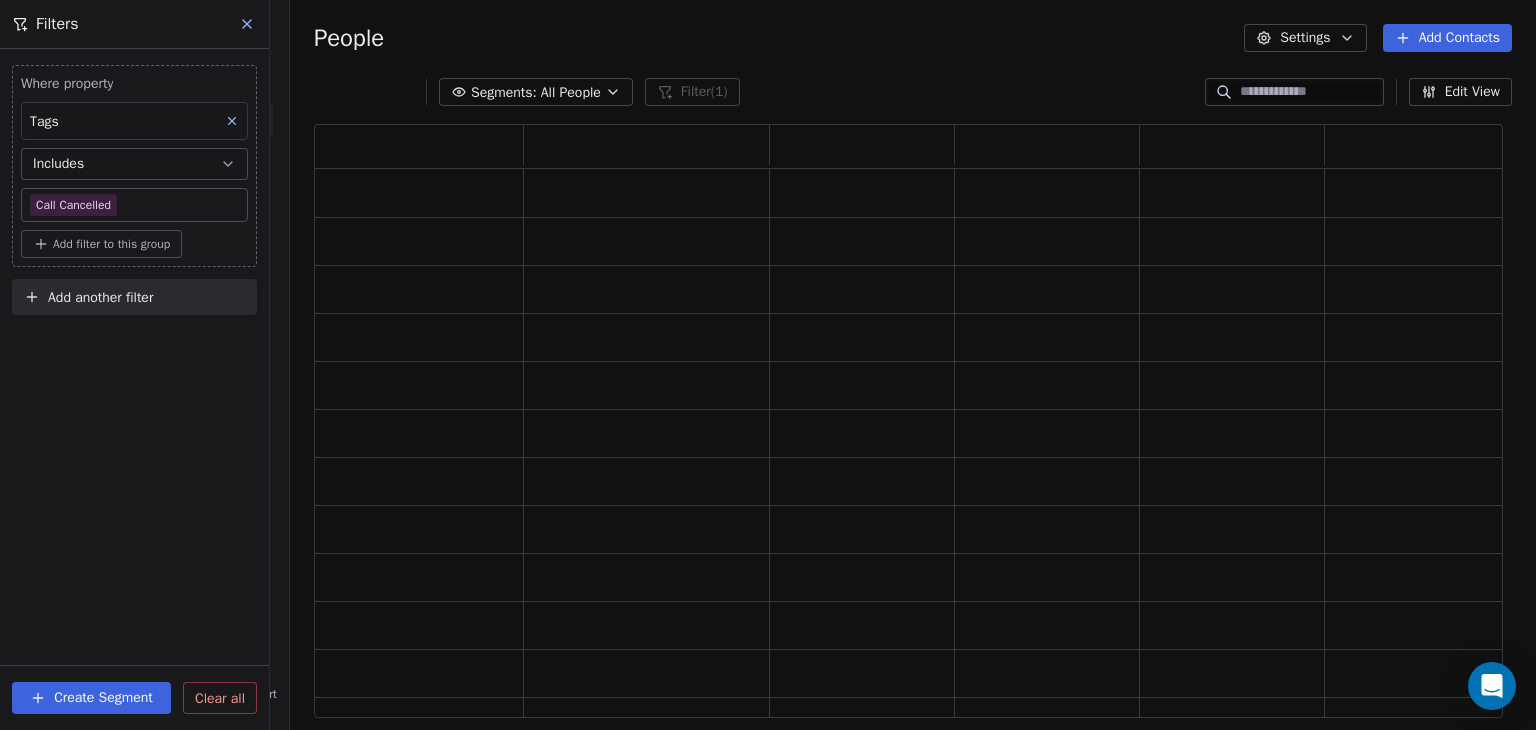 scroll, scrollTop: 16, scrollLeft: 16, axis: both 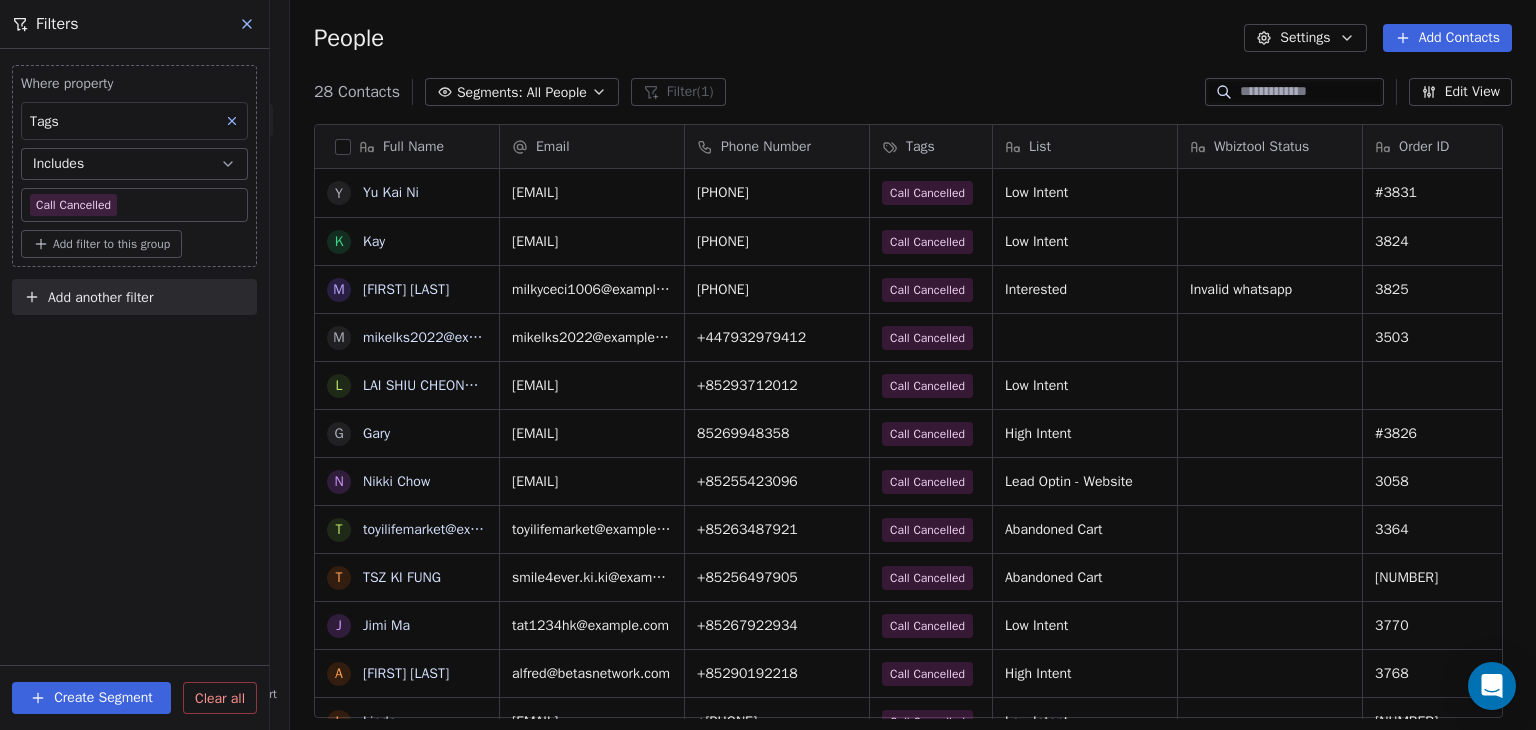 click on "Add filter to this group" at bounding box center (111, 244) 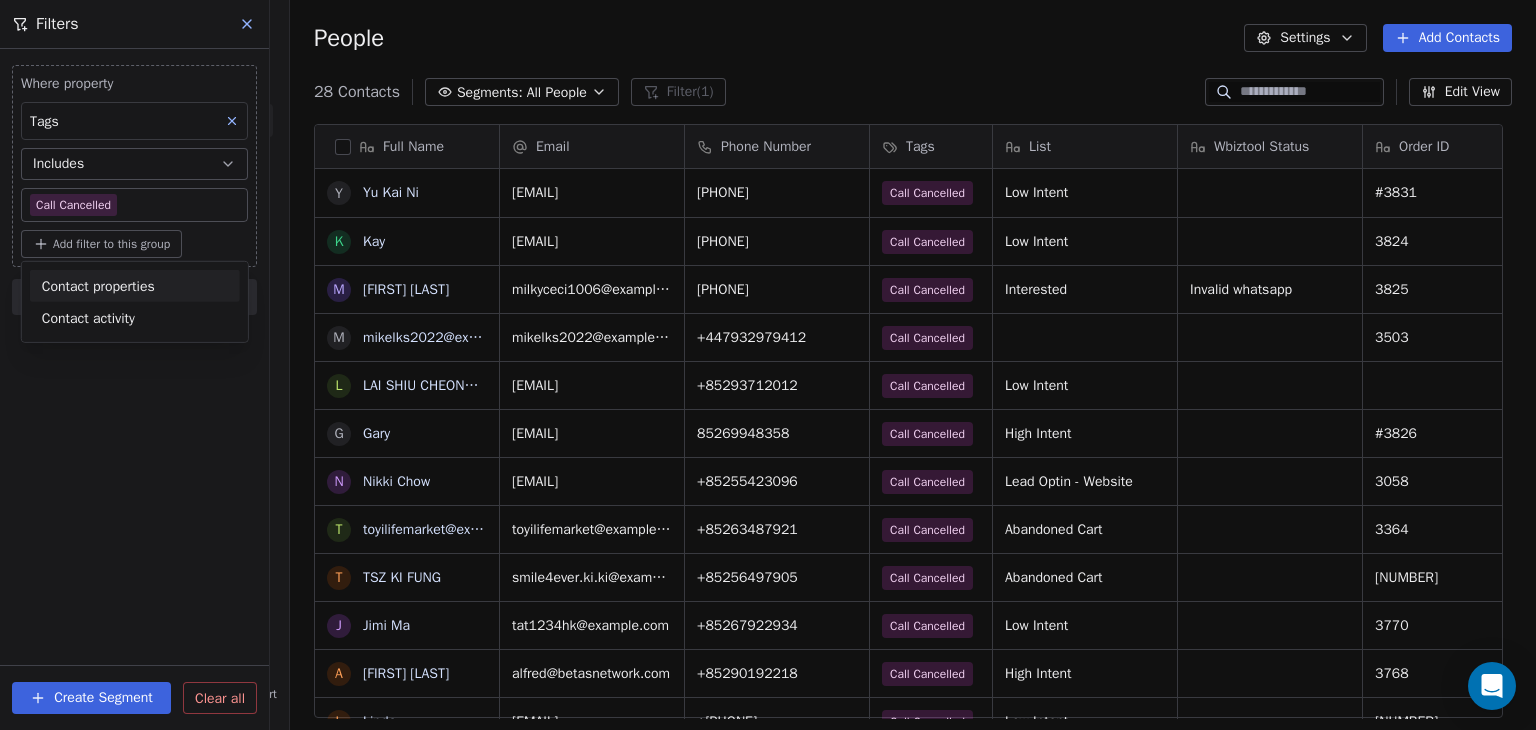 click on "E Ecommerce Website Builder Contacts People Marketing Workflows Campaigns Sales Pipelines Sequences Beta Tools Apps AI Agents Help & Support Filters Where property Tags Includes Call Cancelled Add filter to this group Add another filter Create Segment Clear all People Settings Add Contacts 28 Contacts Segments: All People Filter (1) Edit View Tag Add to Sequence Export Full Name Y [FIRST] [LAST] K [FIRST] [LAST] m [EMAIL] L [FIRST] [LAST] G [FIRST] [LAST] t [EMAIL] T [FIRST] [LAST] J [FIRST] [LAST] A [FIRST] [LAST] L [FIRST] [LAST] G [FIRST] [LAST] A [FIRST] [LAST] C [FIRST] [LAST] L [FIRST] [LAST] Z [FIRST] [LAST] H [FIRST] [LAST] C [FIRST] [LAST] H [FIRST] [LAST] C [FIRST] [LAST] I [FIRST] [LAST] T [FIRST] [LAST] c [EMAIL] N [FIRST] [LAST] A [FIRST] [LAST] T [FIRST] [LAST] L [FIRST] [LAST] E [FIRST] [LAST] Email Phone Number Tags List Wbiztool Status Order ID Status Order Total Order Purchase Date AWST [EMAIL] [PHONE] Call Cancelled Low Intent #3831 HK$99 [DATE] [TIME] [EMAIL] 3824" at bounding box center (768, 365) 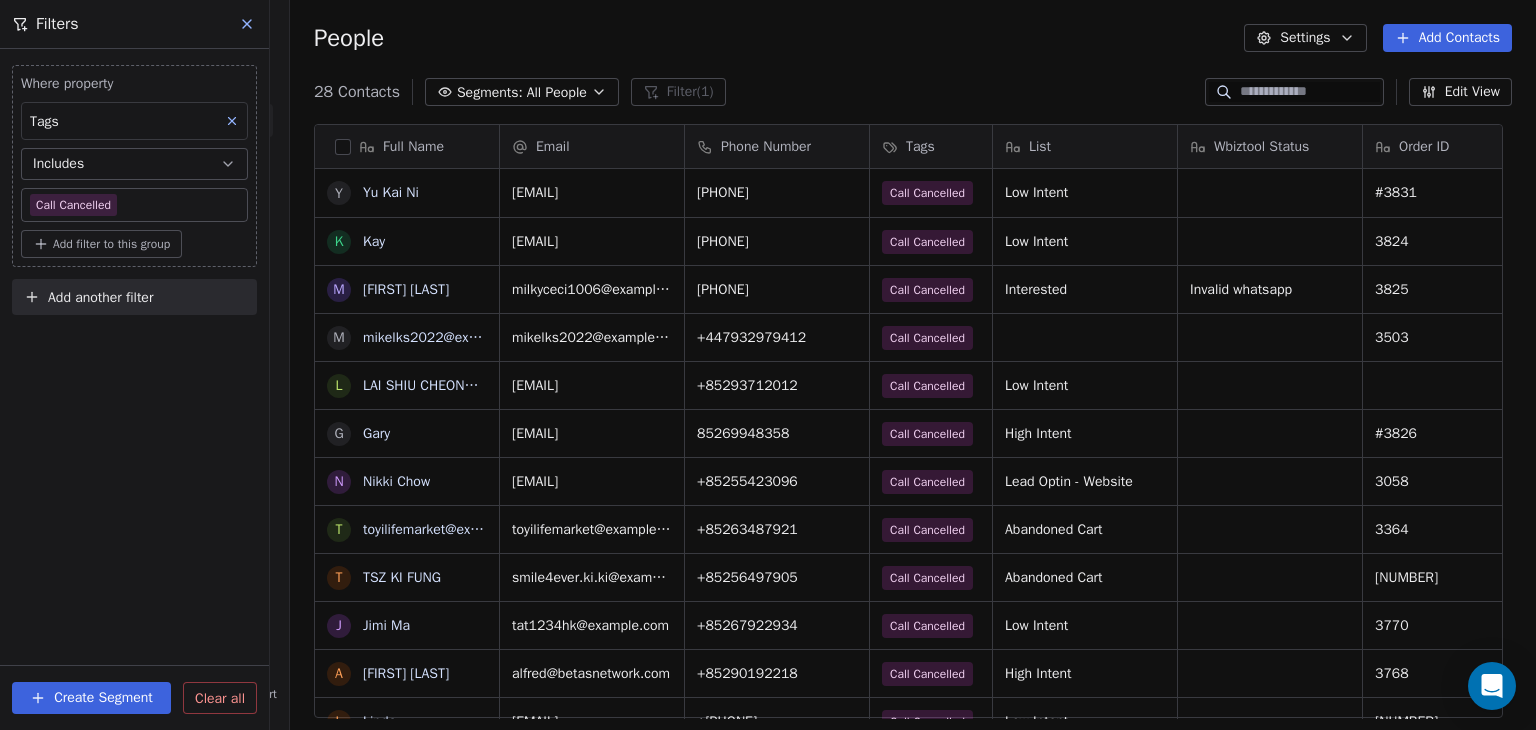 click on "E Ecommerce Website Builder Contacts People Marketing Workflows Campaigns Sales Pipelines Sequences Beta Tools Apps AI Agents Help & Support Filters Where property Tags Includes Call Cancelled Add filter to this group Add another filter Create Segment Clear all People Settings Add Contacts 28 Contacts Segments: All People Filter (1) Edit View Tag Add to Sequence Export Full Name Y [FIRST] [LAST] K [FIRST] [LAST] m [EMAIL] L [FIRST] [LAST] G [FIRST] [LAST] t [EMAIL] T [FIRST] [LAST] J [FIRST] [LAST] A [FIRST] [LAST] L [FIRST] [LAST] G [FIRST] [LAST] A [FIRST] [LAST] C [FIRST] [LAST] L [FIRST] [LAST] Z [FIRST] [LAST] H [FIRST] [LAST] C [FIRST] [LAST] H [FIRST] [LAST] C [FIRST] [LAST] I [FIRST] [LAST] T [FIRST] [LAST] c [EMAIL] N [FIRST] [LAST] A [FIRST] [LAST] T [FIRST] [LAST] L [FIRST] [LAST] E [FIRST] [LAST] Email Phone Number Tags List Wbiztool Status Order ID Status Order Total Order Purchase Date AWST [EMAIL] [PHONE] Call Cancelled Low Intent #3831 HK$99 [DATE] [TIME] [EMAIL] 3824" at bounding box center [768, 365] 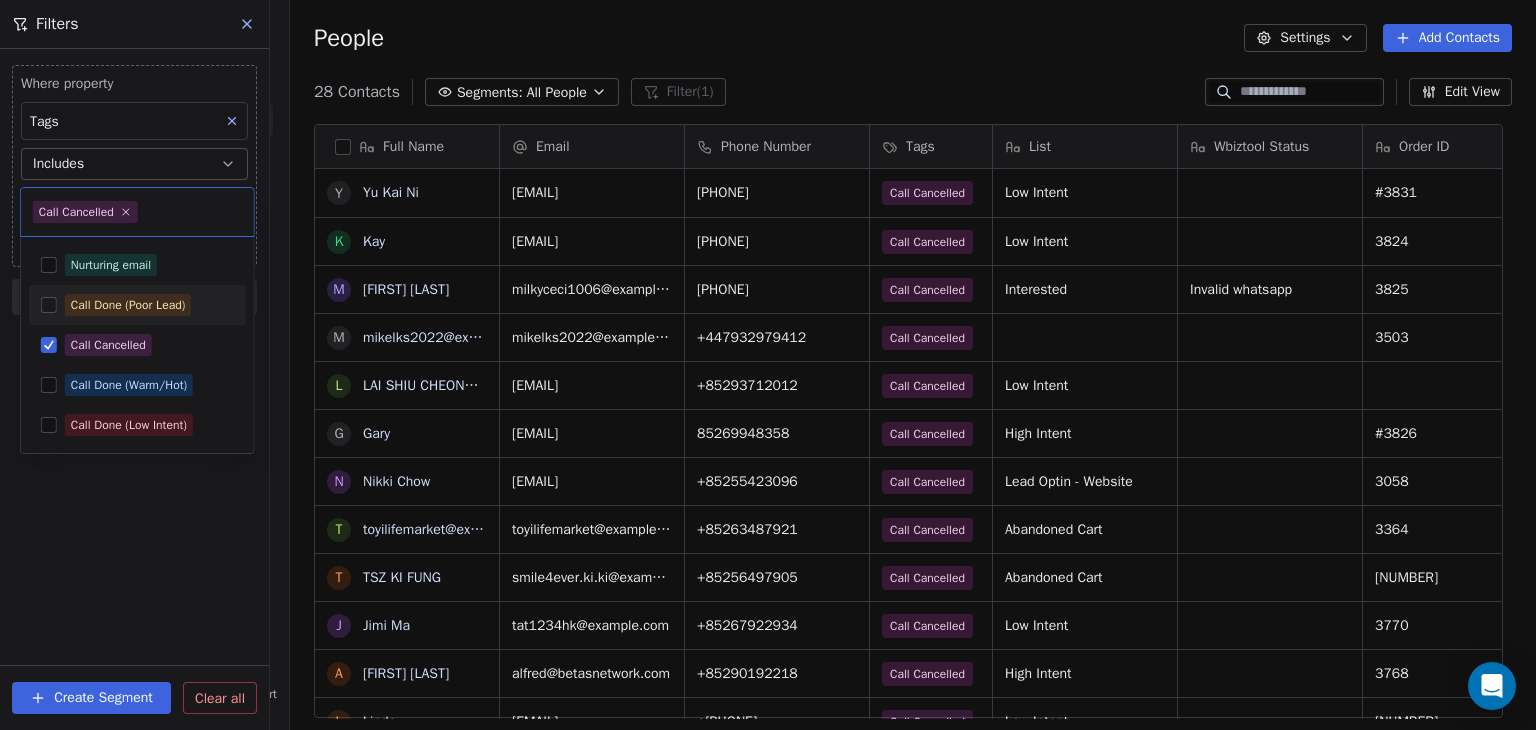 click on "Call Done (Poor Lead)" at bounding box center [128, 305] 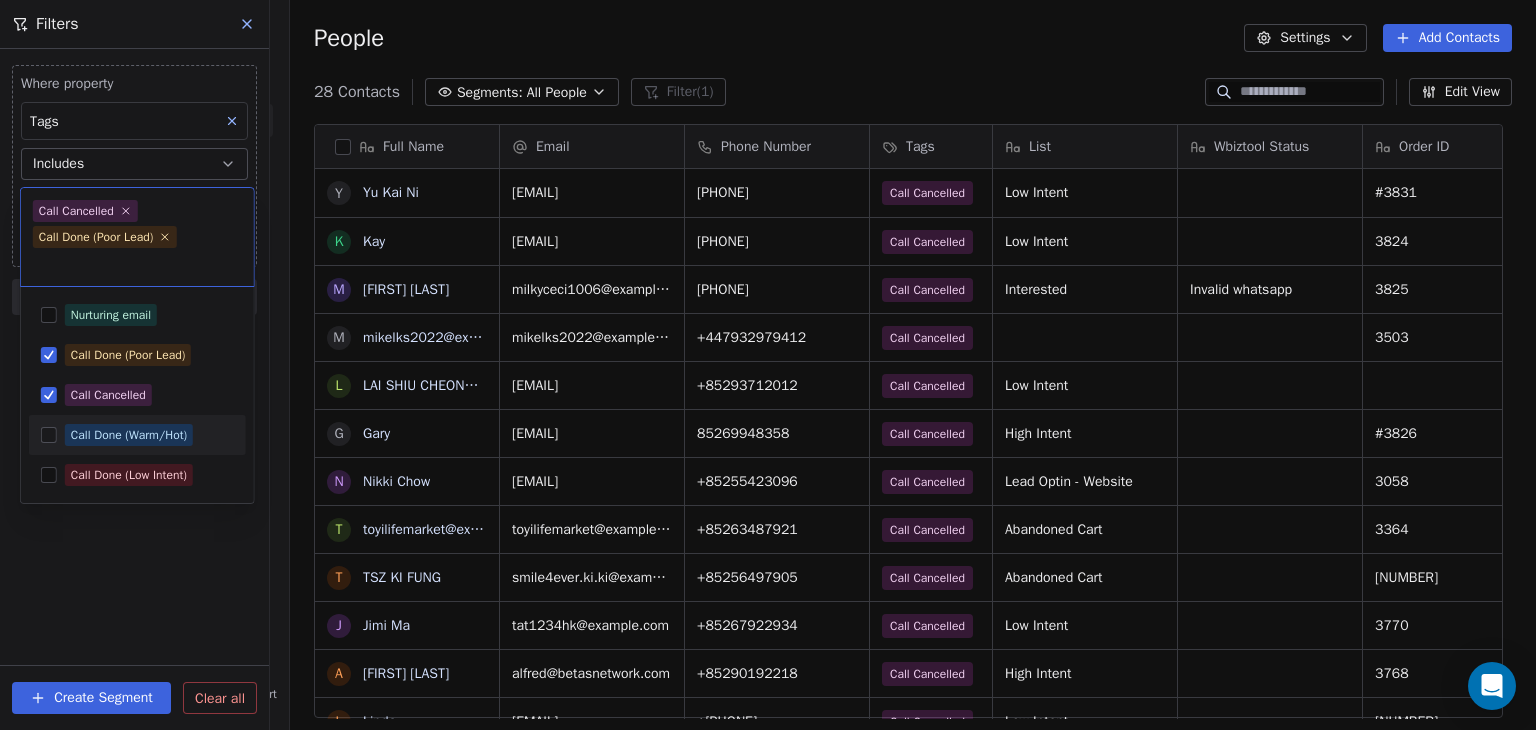 click on "Call Done (Warm/Hot)" at bounding box center (129, 435) 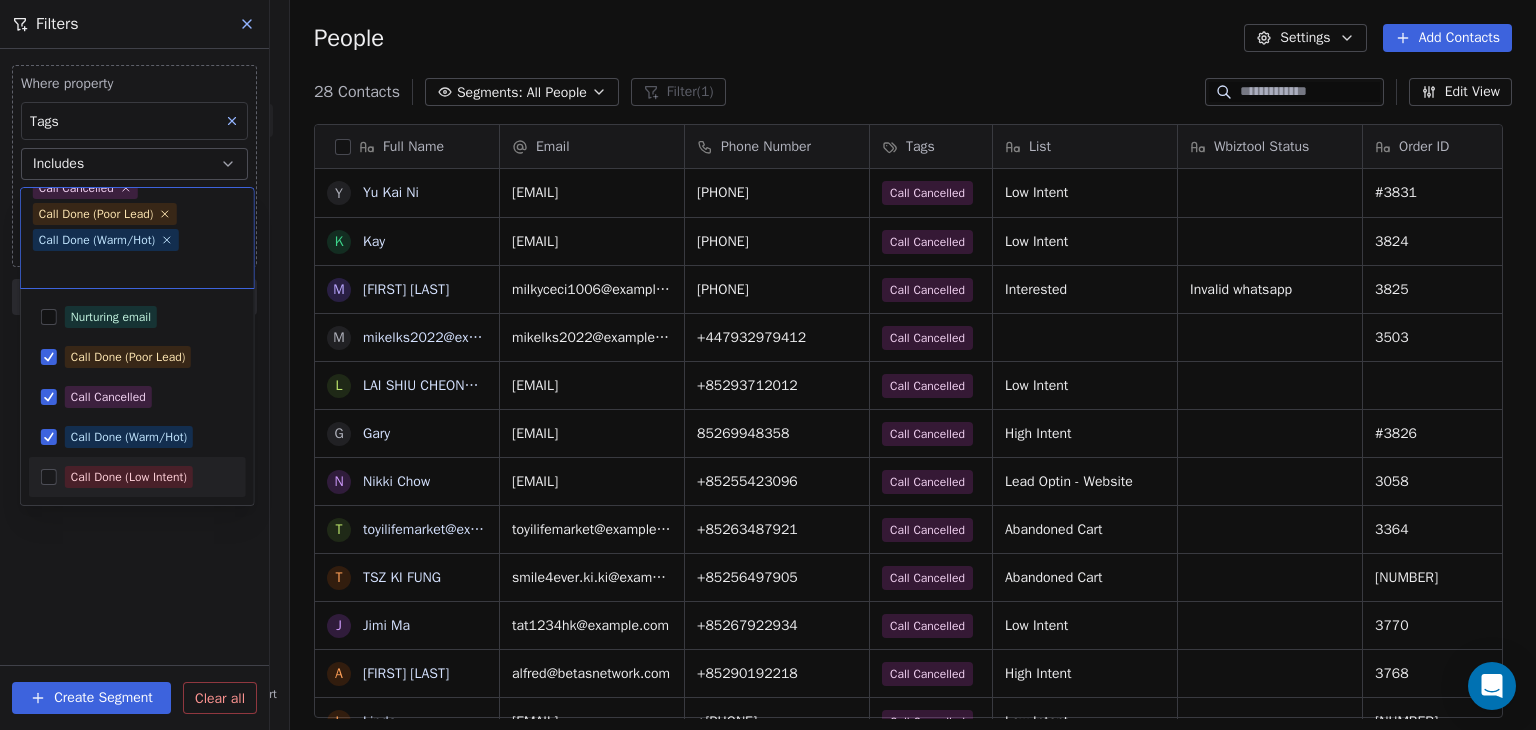 click on "Call Done (Low Intent)" at bounding box center (129, 477) 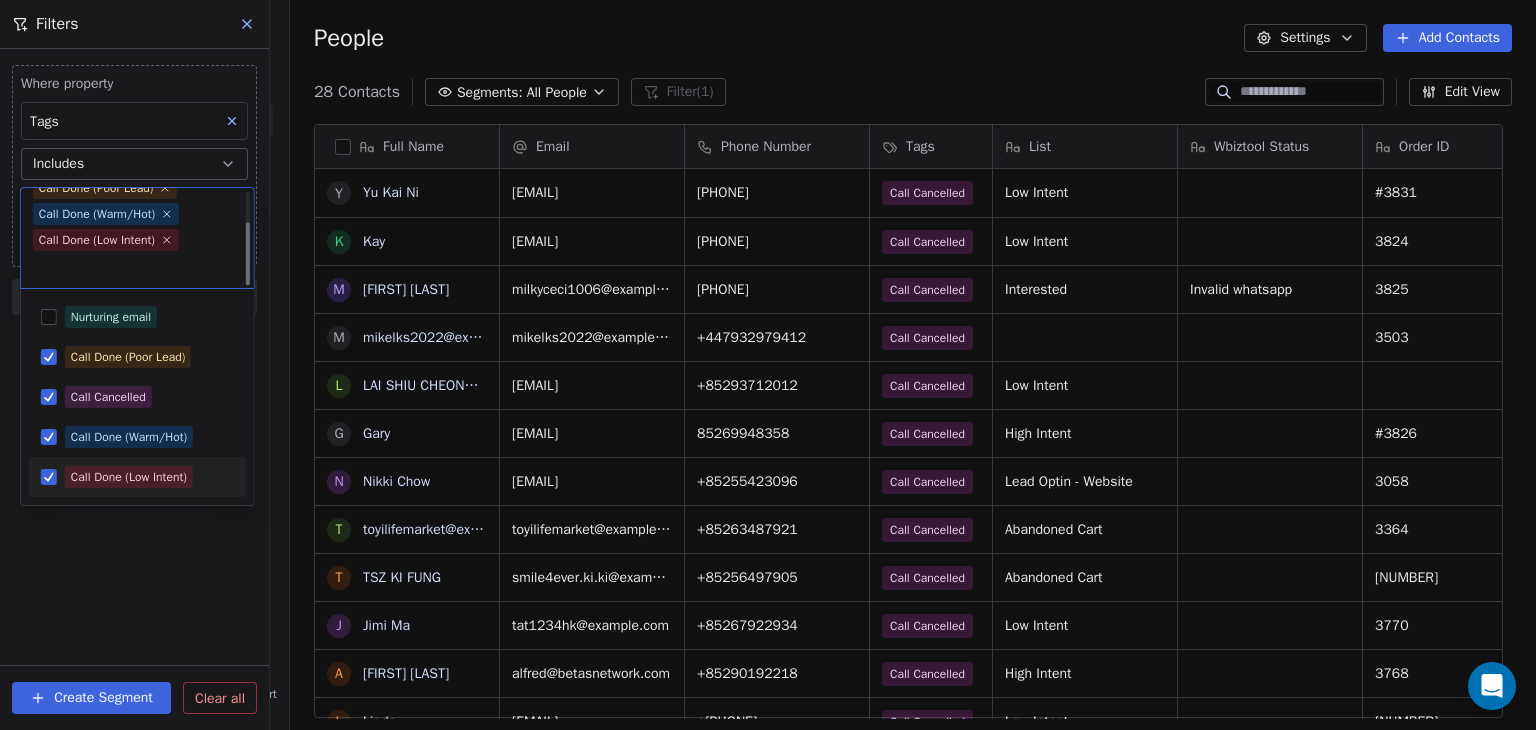 click on "E Ecommerce Website Builder Contacts People Marketing Workflows Campaigns Sales Pipelines Sequences Beta Tools Apps AI Agents Help & Support Filters Where property Tags Includes Call Cancelled Add filter to this group Add another filter Create Segment Clear all People Settings Add Contacts 28 Contacts Segments: All People Filter (1) Edit View Tag Add to Sequence Export Full Name Y [FIRST] [LAST] K [FIRST] [LAST] m [EMAIL] L [FIRST] [LAST] G [FIRST] [LAST] t [EMAIL] T [FIRST] [LAST] J [FIRST] [LAST] A [FIRST] [LAST] L [FIRST] [LAST] G [FIRST] [LAST] A [FIRST] [LAST] C [FIRST] [LAST] L [FIRST] [LAST] Z [FIRST] [LAST] H [FIRST] [LAST] C [FIRST] [LAST] H [FIRST] [LAST] C [FIRST] [LAST] I [FIRST] [LAST] T [FIRST] [LAST] c [EMAIL] N [FIRST] [LAST] A [FIRST] [LAST] T [FIRST] [LAST] L [FIRST] [LAST] E [FIRST] [LAST] Email Phone Number Tags List Wbiztool Status Order ID Status Order Total Order Purchase Date AWST [EMAIL] [PHONE] Call Cancelled Low Intent #3831 HK$99 [DATE] [TIME] [EMAIL] 3824" at bounding box center (768, 365) 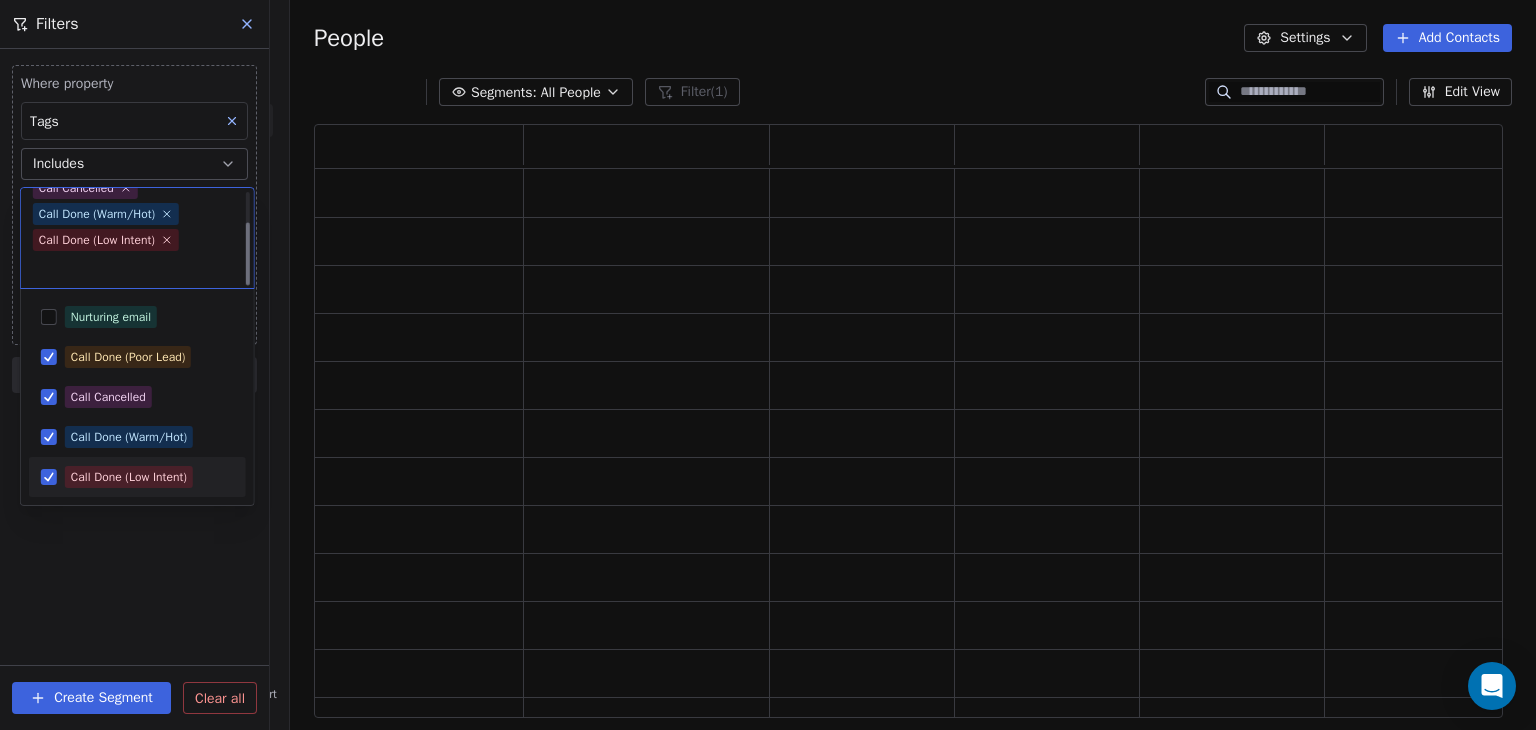 scroll, scrollTop: 0, scrollLeft: 0, axis: both 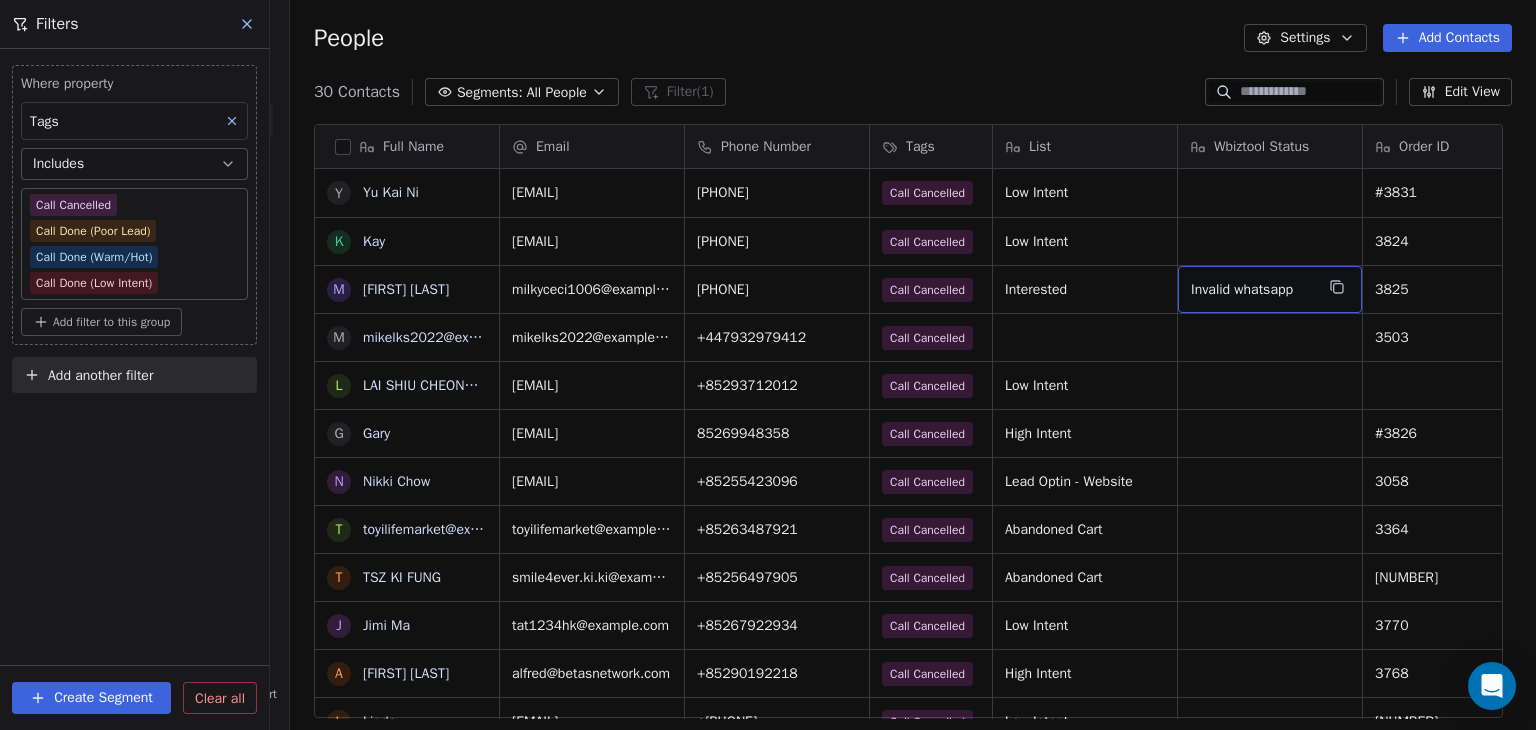 drag, startPoint x: 1298, startPoint y: 290, endPoint x: 1178, endPoint y: 293, distance: 120.03749 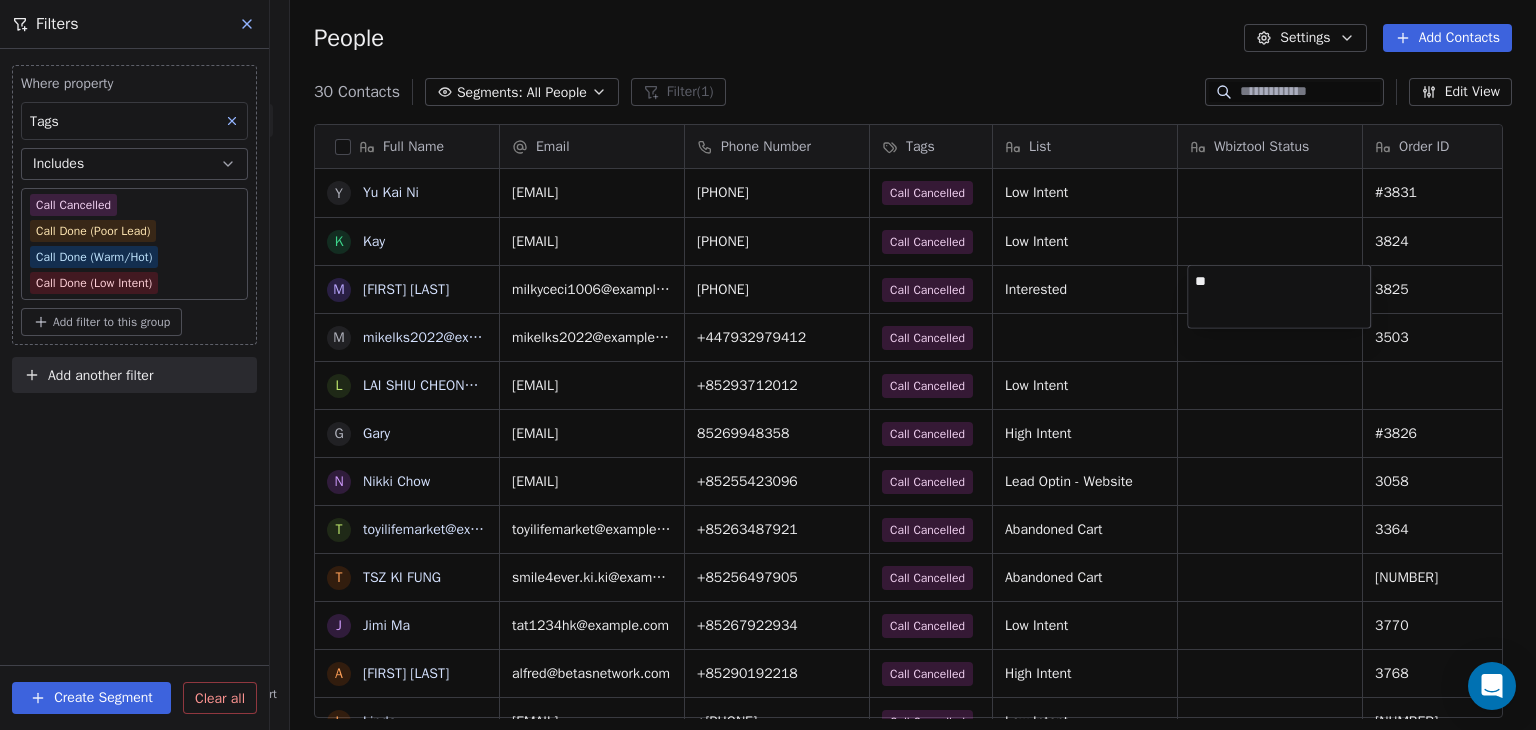 type on "*" 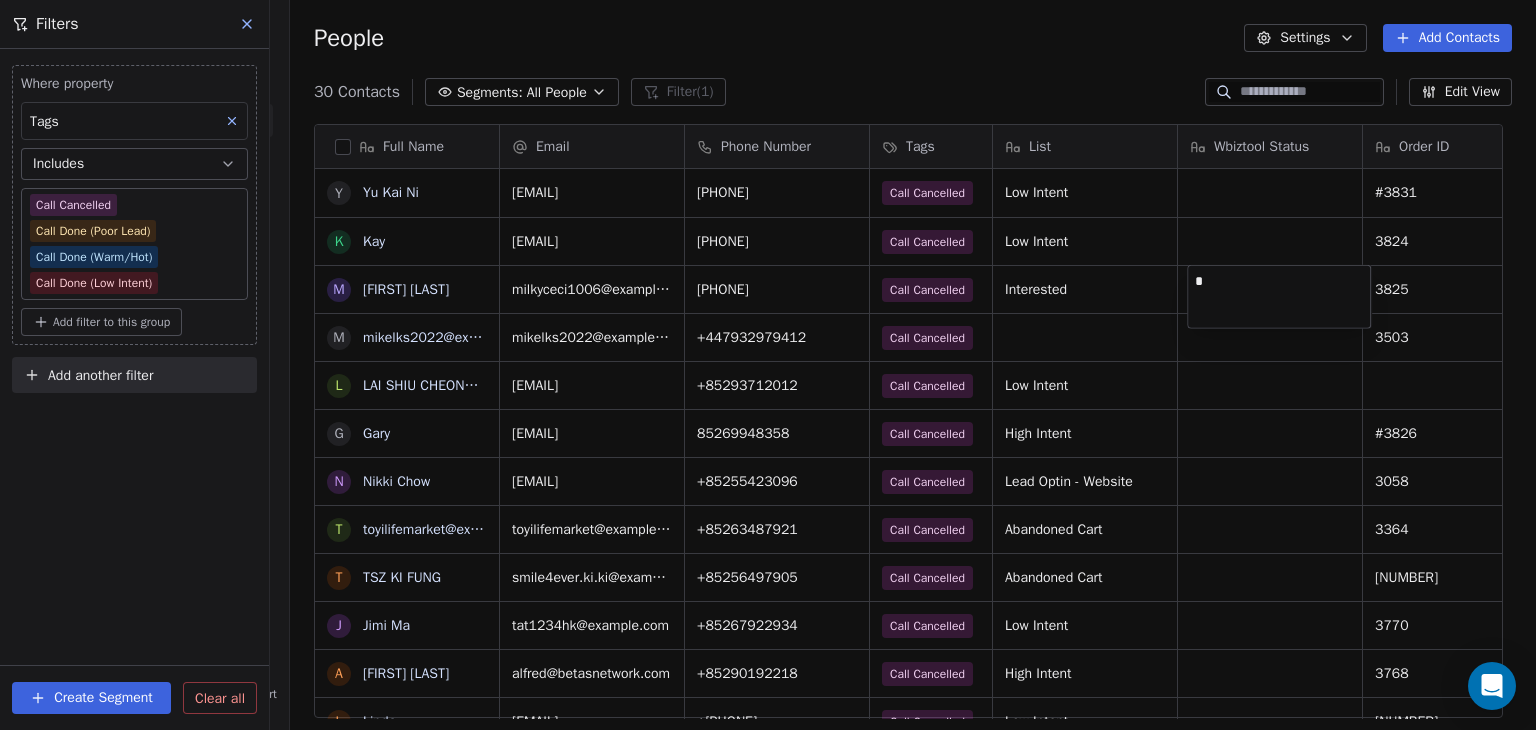 type 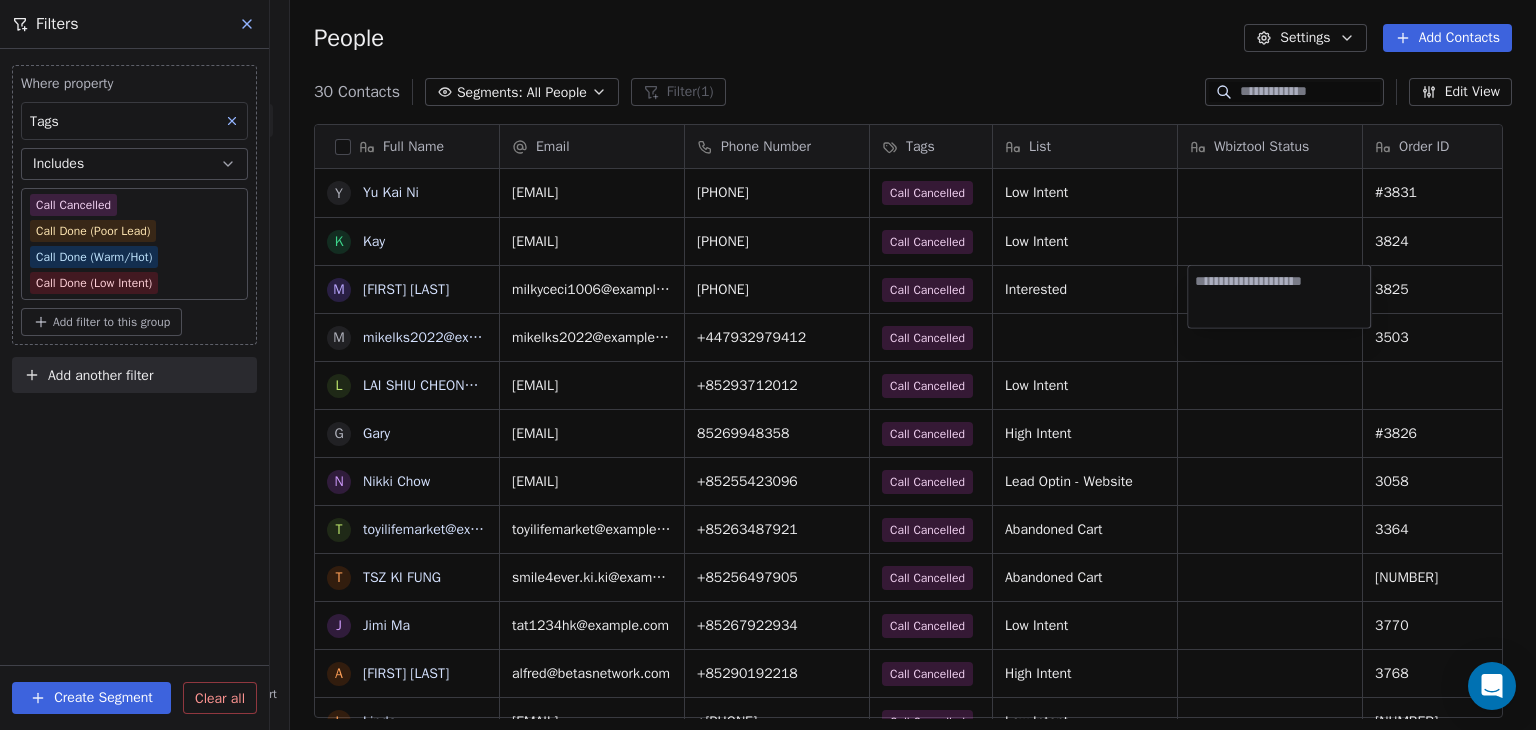 click on "E Ecommerce Website Builder Contacts People Marketing Workflows Campaigns Sales Pipelines Sequences Beta Tools Apps AI Agents Help & Support Filters Where property   Tags   Includes Call Cancelled Call Done (Poor Lead) Call Done (Warm/Hot) Call Done (Low Intent) Add filter to this group Add another filter  Create Segment Clear all People Settings  Add Contacts 30 Contacts Segments: All People Filter  (1) Edit View Tag Add to Sequence Export Full Name Y [LAST] Ni K Kay M Milky Fung m m mikelks2022@example.com L LAI SHIU CHEONG FRANKIE G Gary N Nikki Chow t toyilifemarket@example.com T TSZ KI FUNG J Jimi Ma A Alfred Au Yeung L Linda C Choco wong G Grace A Alex 自 自己 C Chiwai Chau L Leung Leung Z Zita lee H Helen C Charlie H Hoi Hang Hermon新界 Chow I Ip wa chung Chung Ip T Test Test Only Y Yin Wa Hon c chowniknik@example.com c celine_77777@example.com N Nga Na Angel Yau T Tony Li L LEE shing kwan Email Phone Number Tags List Wbiztool Status Order ID Status Order Total Order Purchase Date AWST 85256016327 3824" at bounding box center [768, 365] 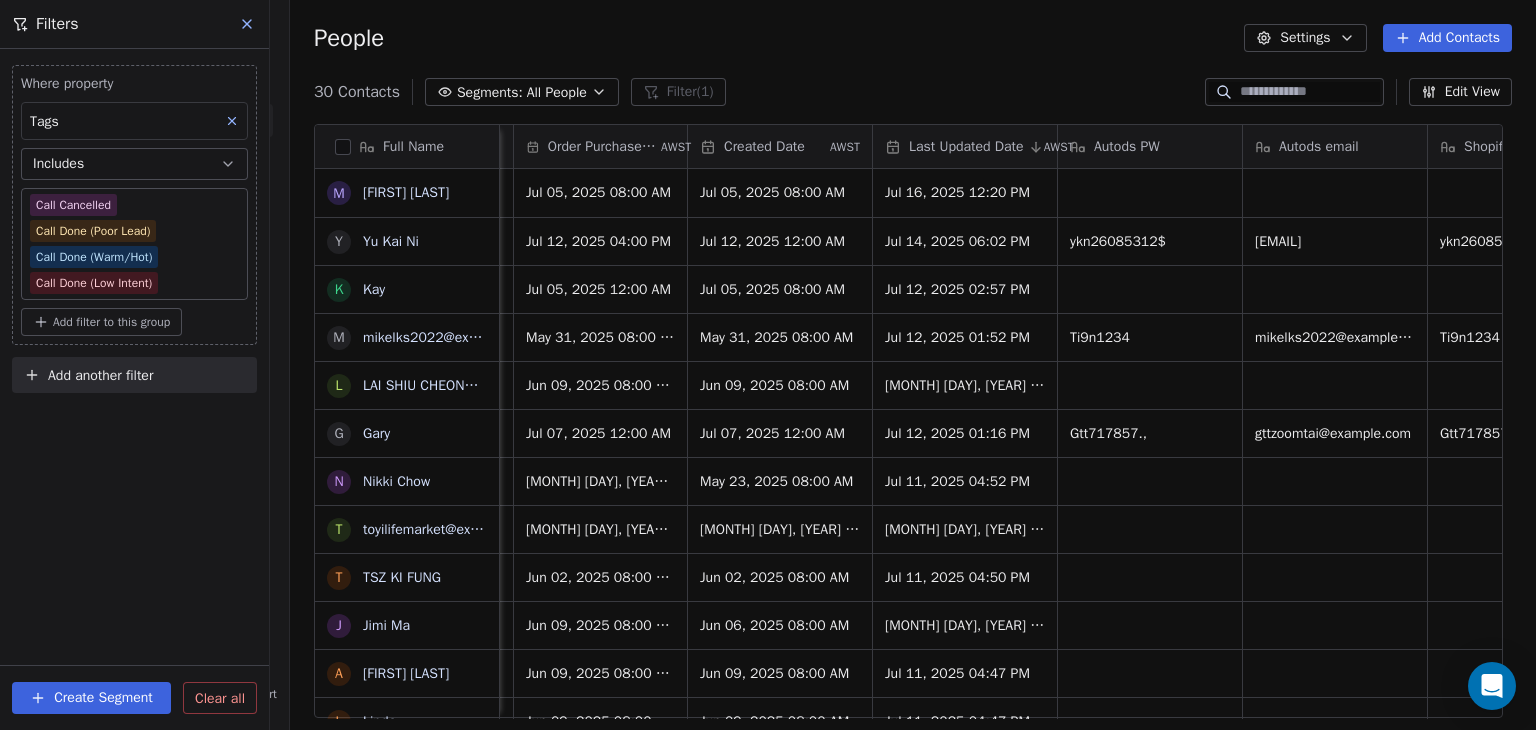 scroll, scrollTop: 0, scrollLeft: 1422, axis: horizontal 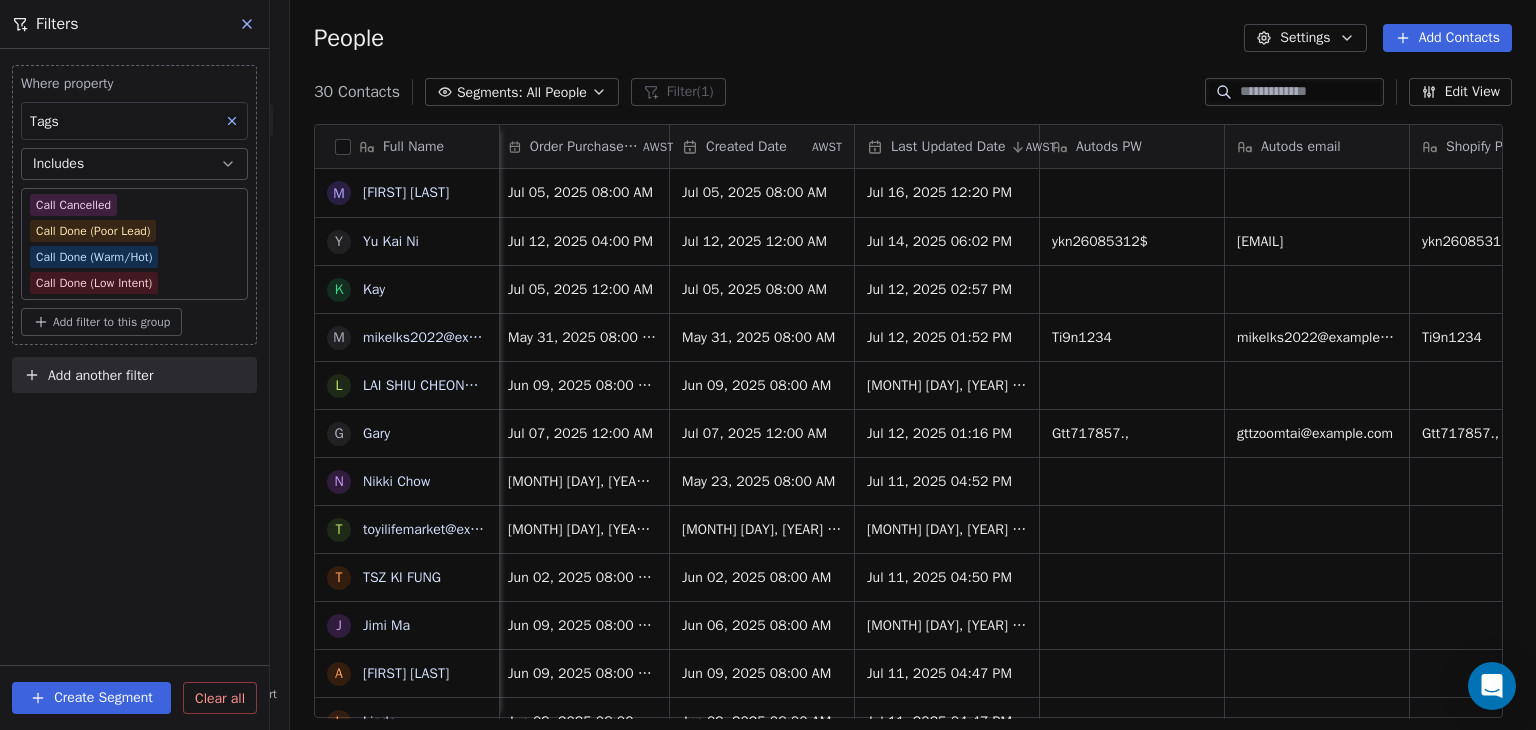 click on "Edit View" at bounding box center [1460, 92] 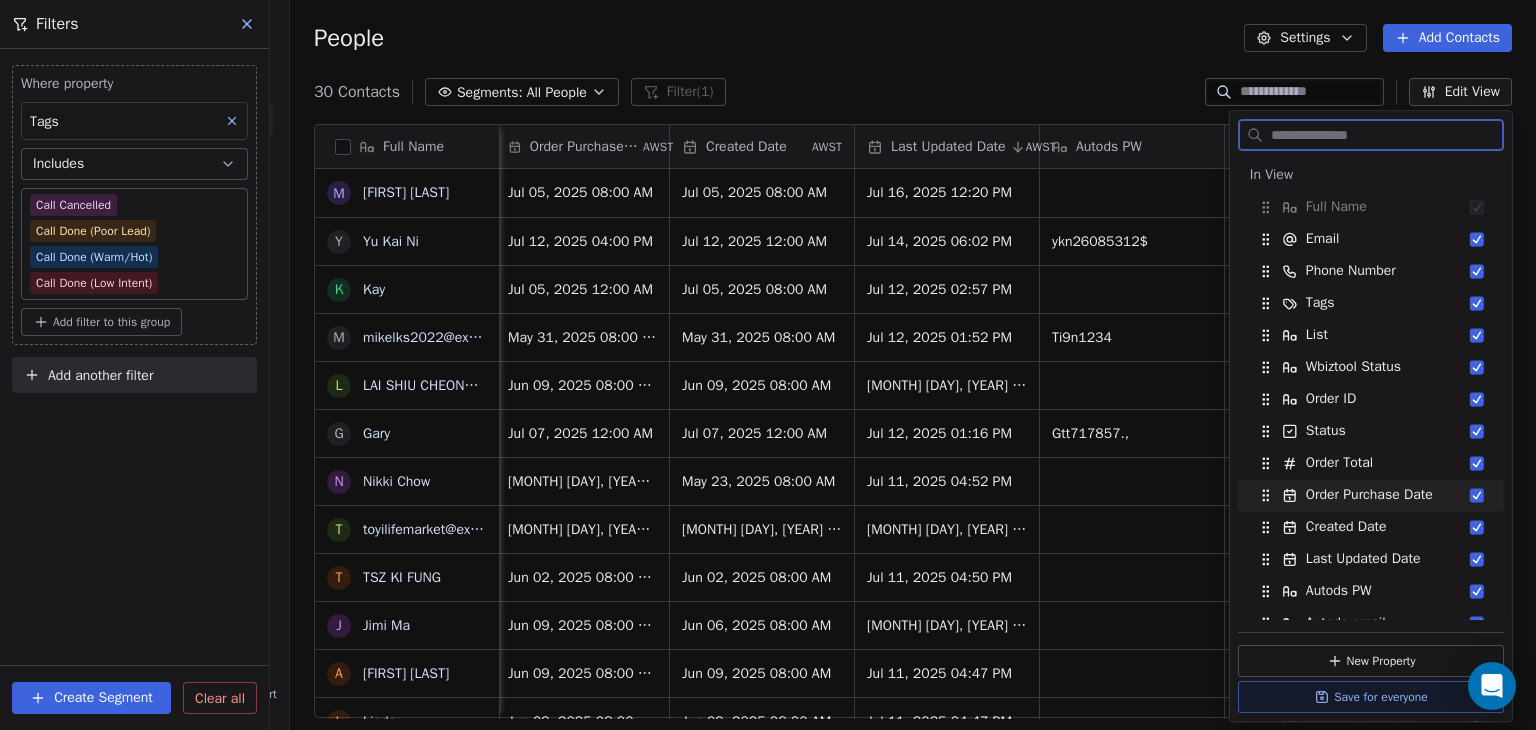 click at bounding box center [1477, 495] 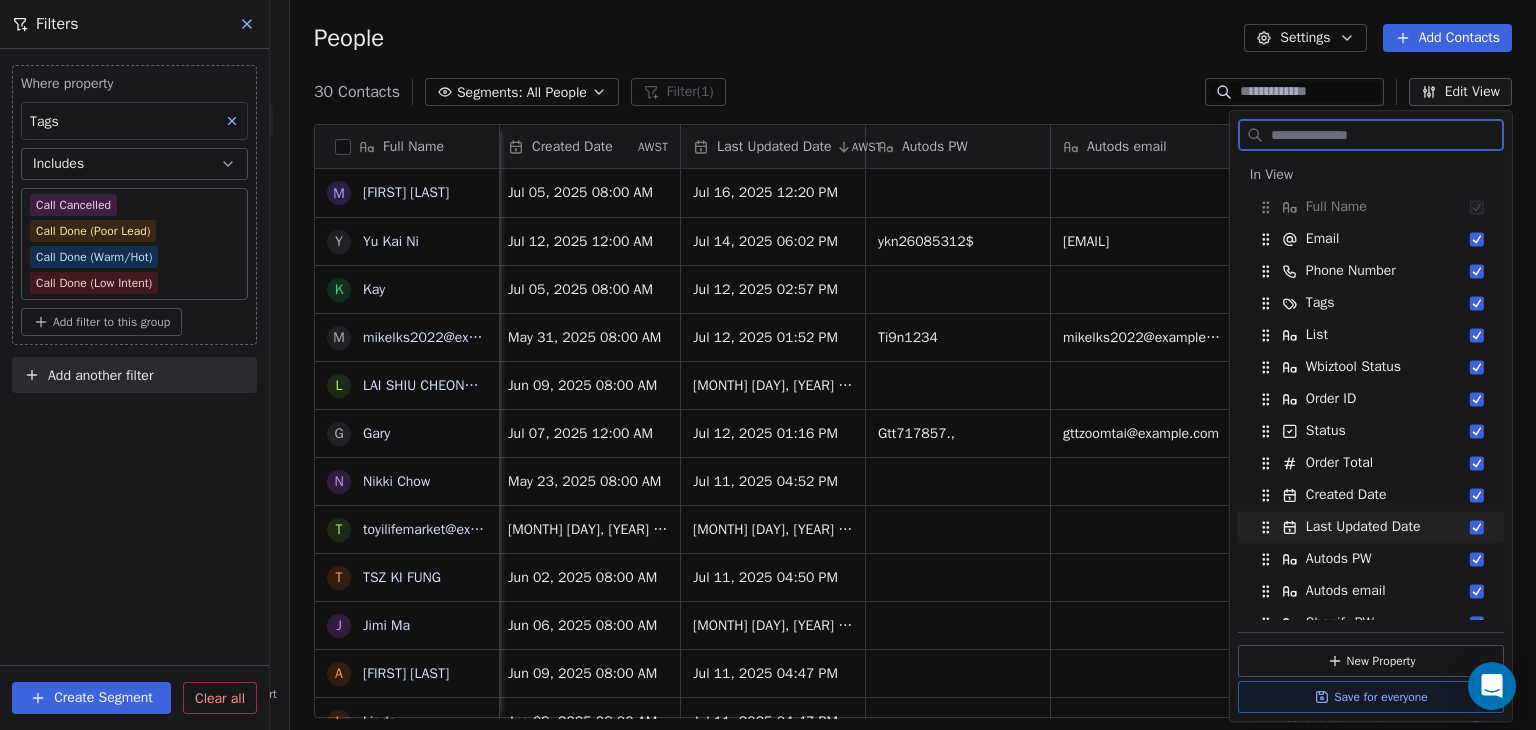 click at bounding box center (1477, 527) 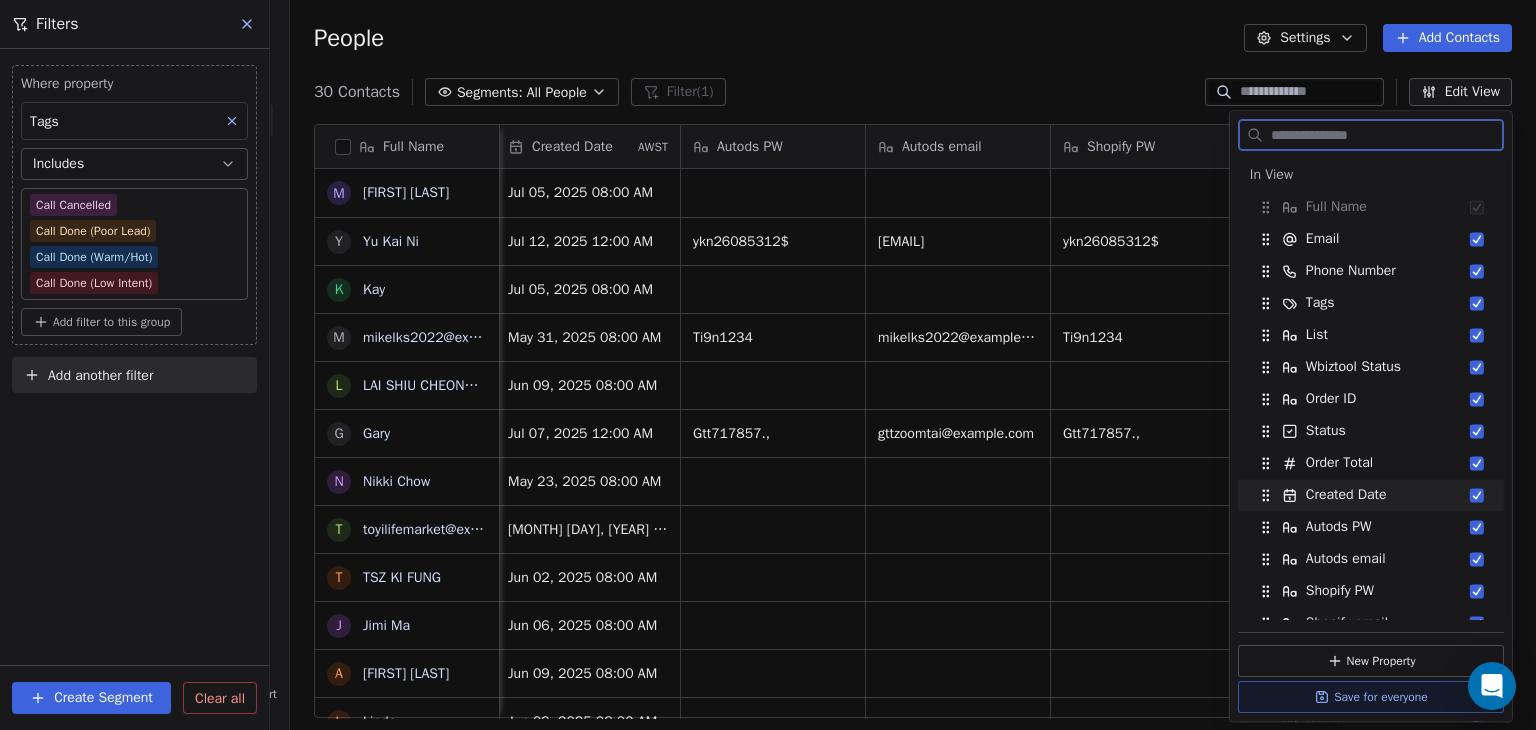 click at bounding box center [1477, 495] 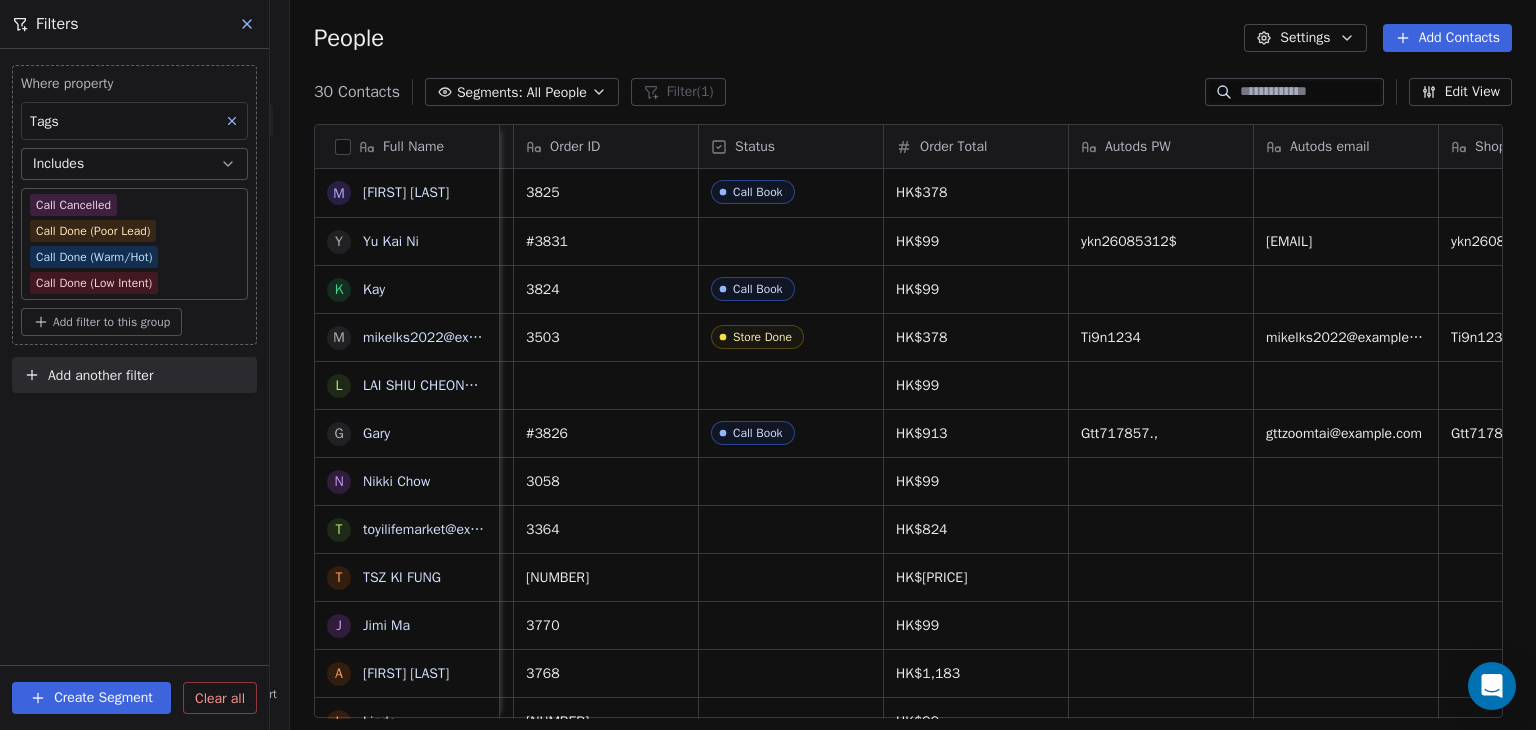 scroll, scrollTop: 0, scrollLeft: 1025, axis: horizontal 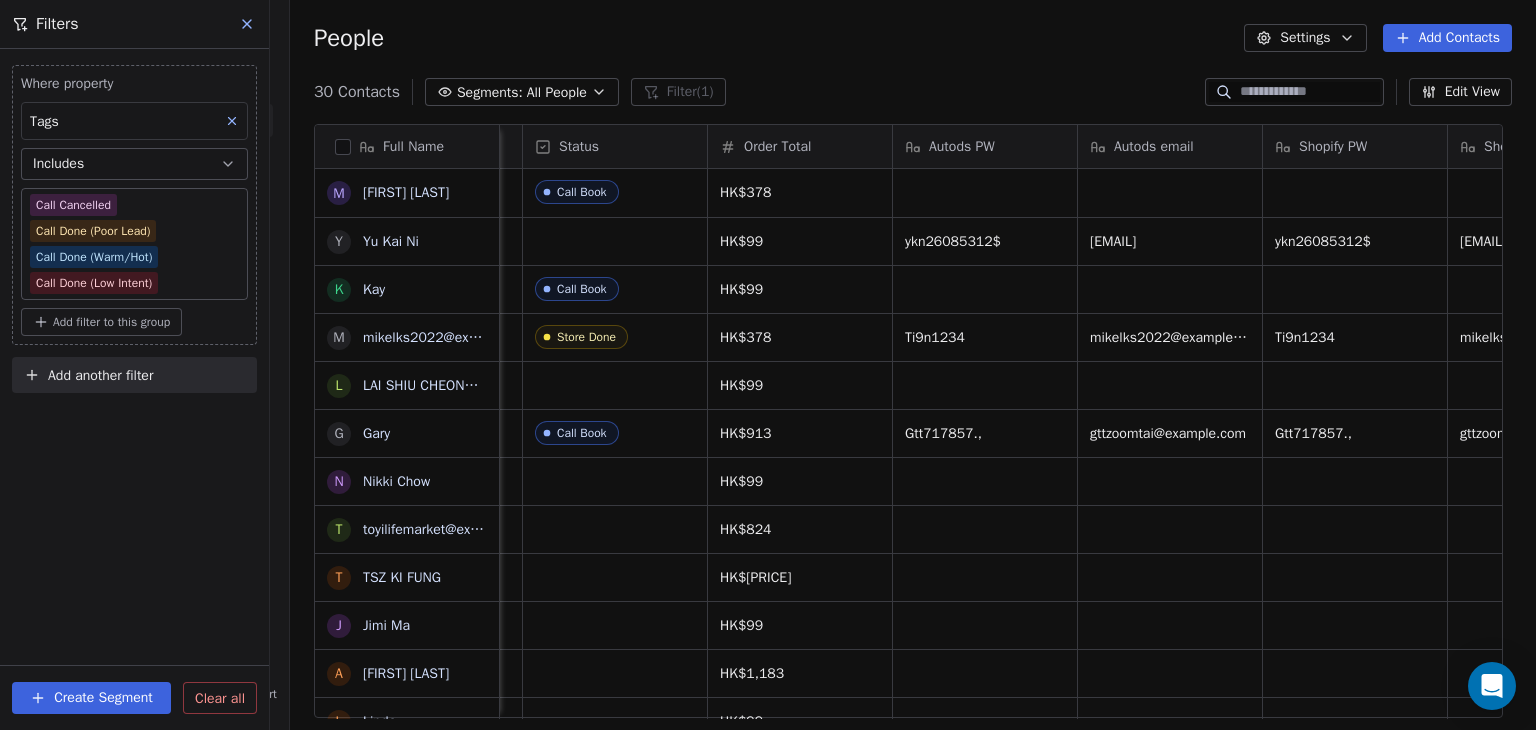 click on "Edit View" at bounding box center (1460, 92) 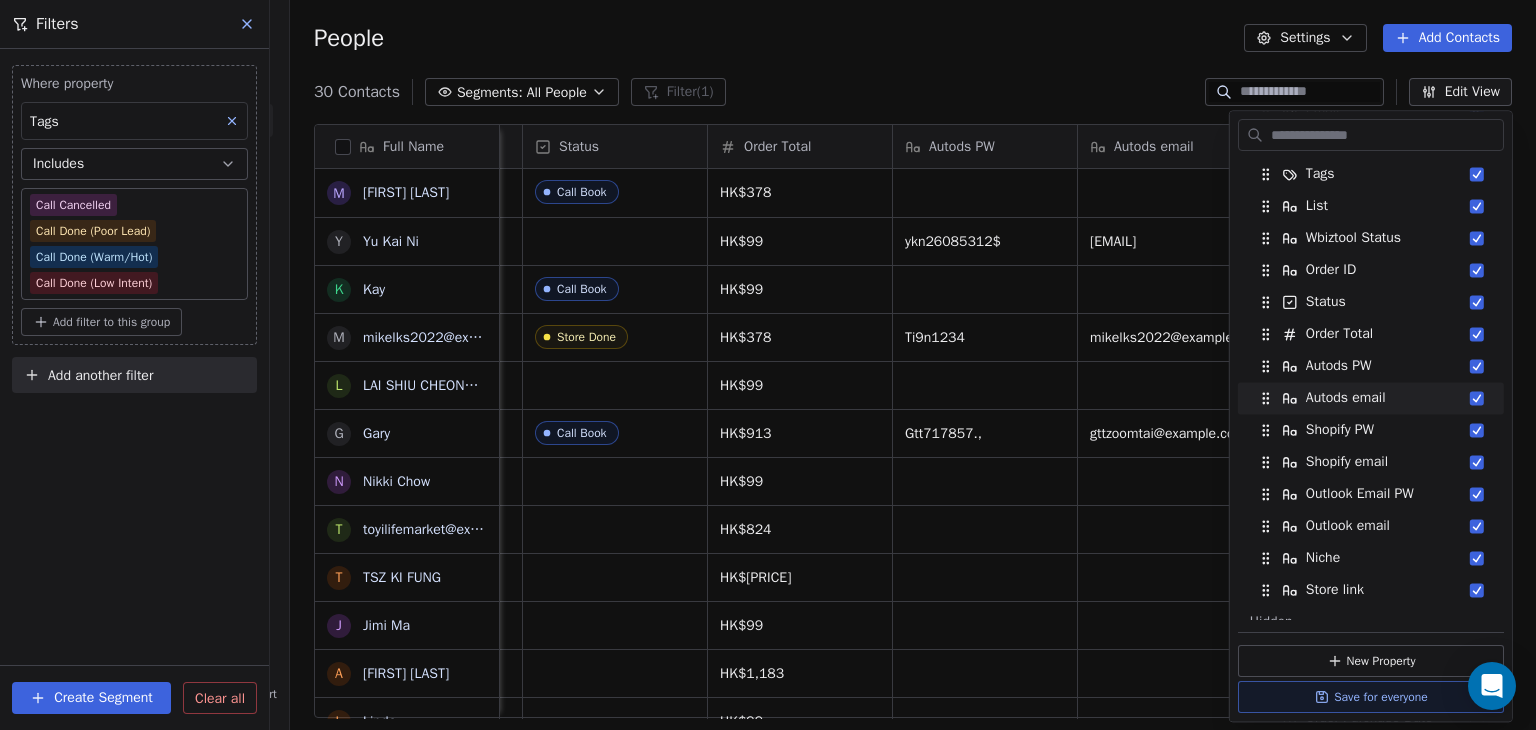 scroll, scrollTop: 100, scrollLeft: 0, axis: vertical 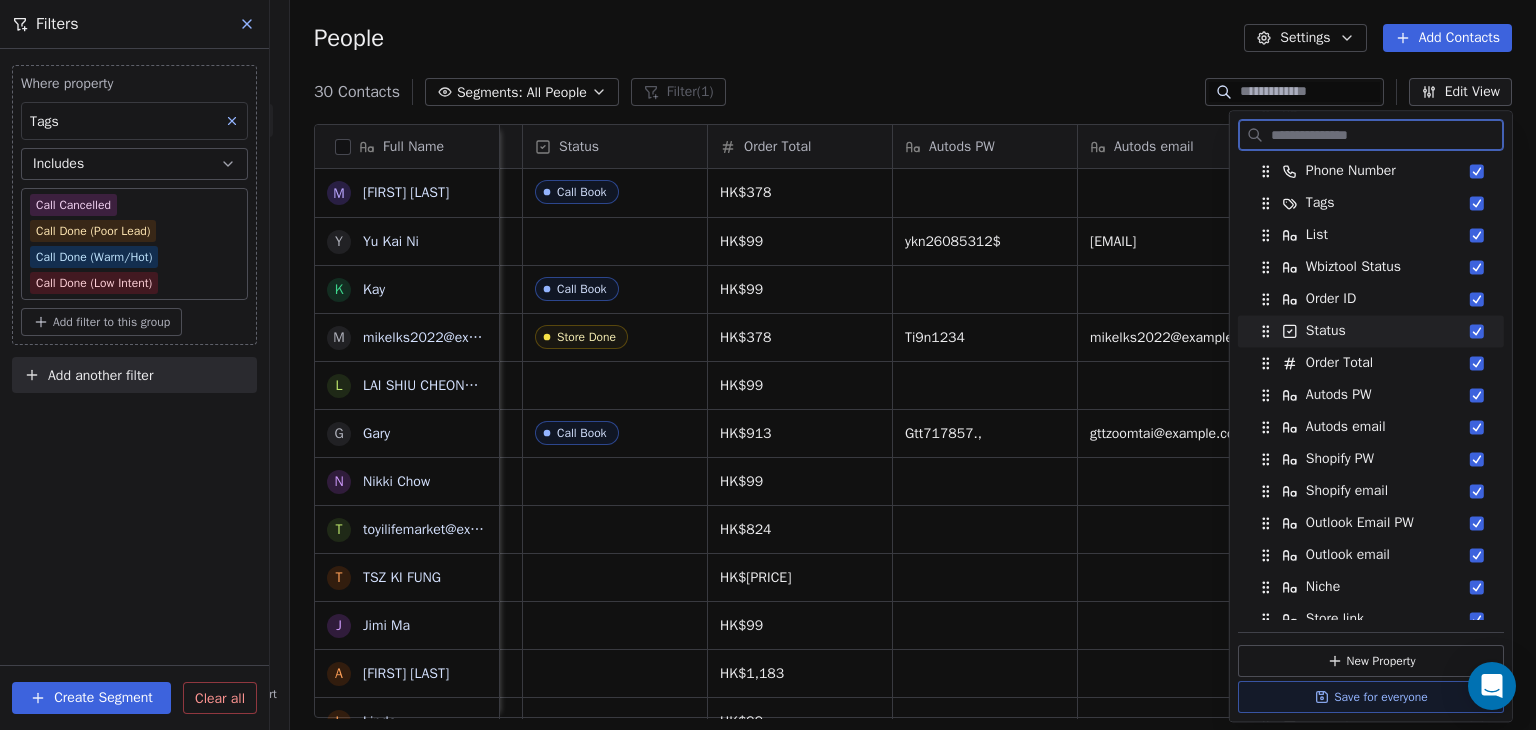 click at bounding box center (1477, 331) 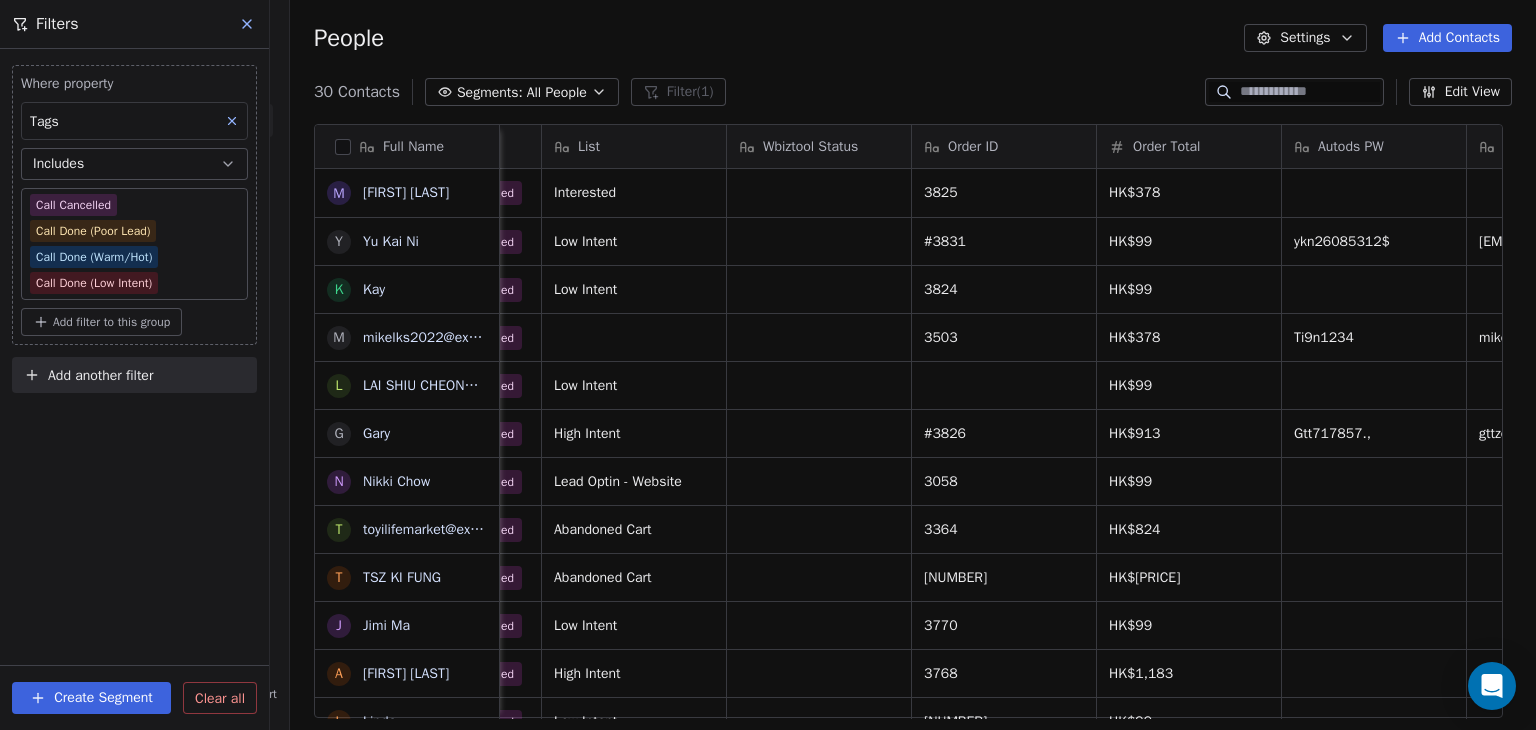 scroll, scrollTop: 0, scrollLeft: 344, axis: horizontal 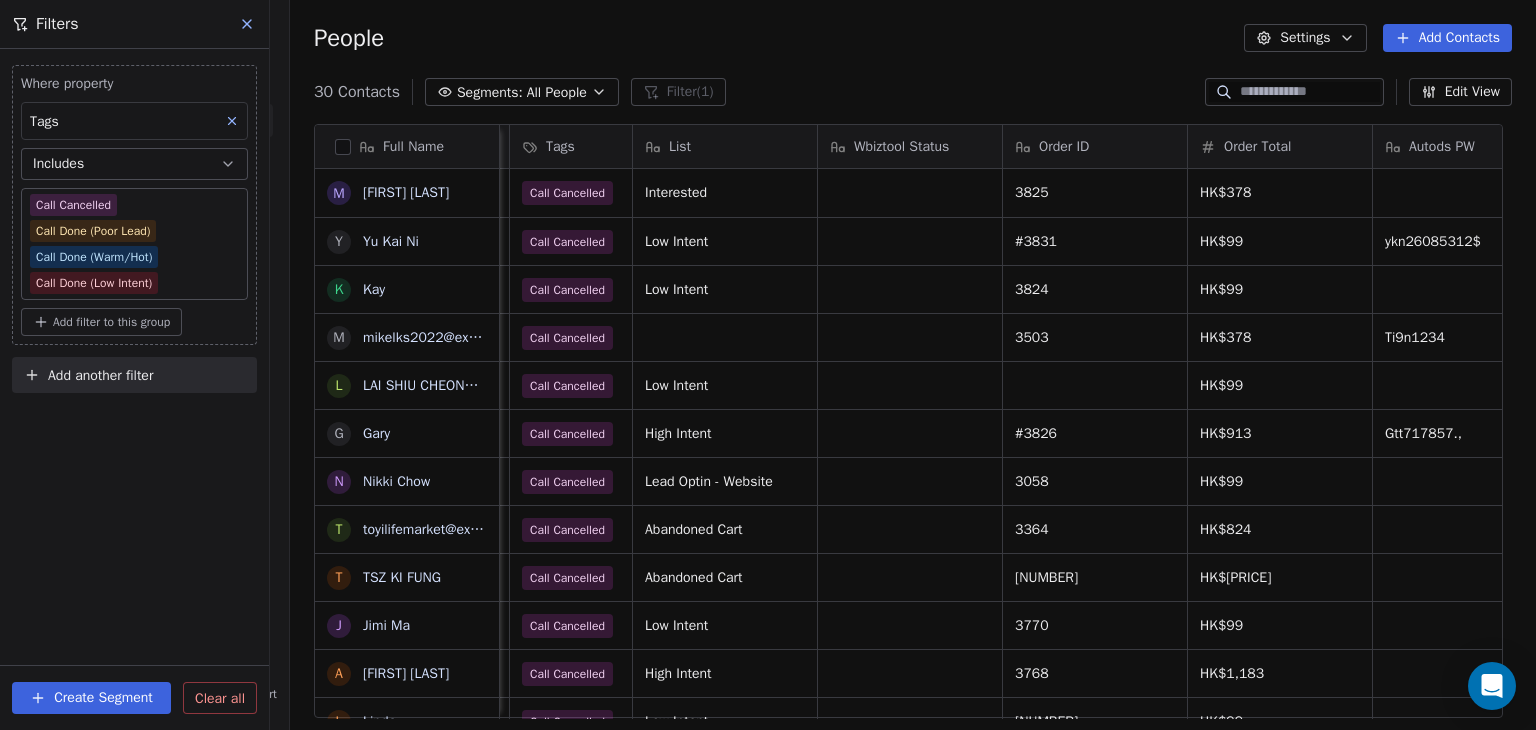 click on "Add another filter" at bounding box center (100, 375) 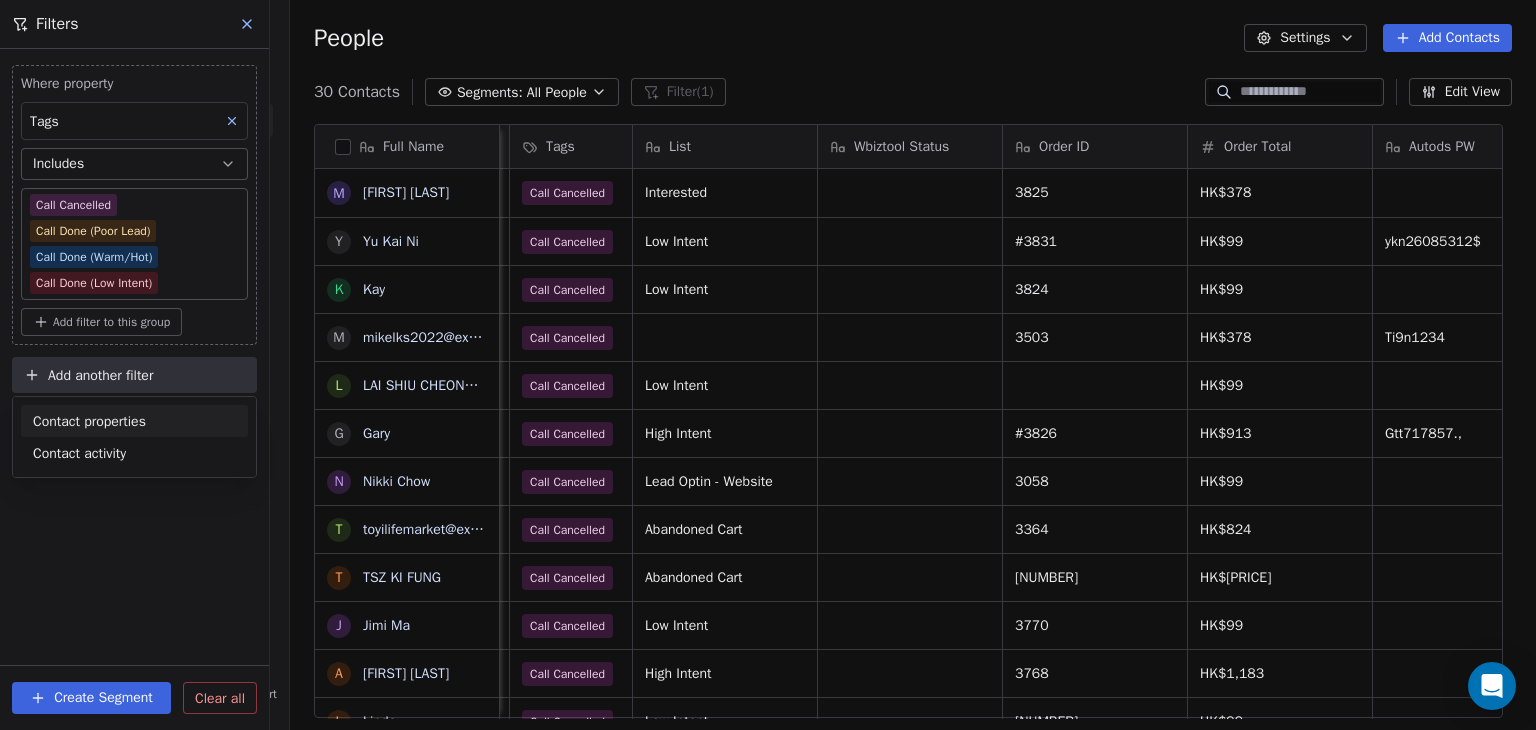 click on "Contact properties" at bounding box center [89, 421] 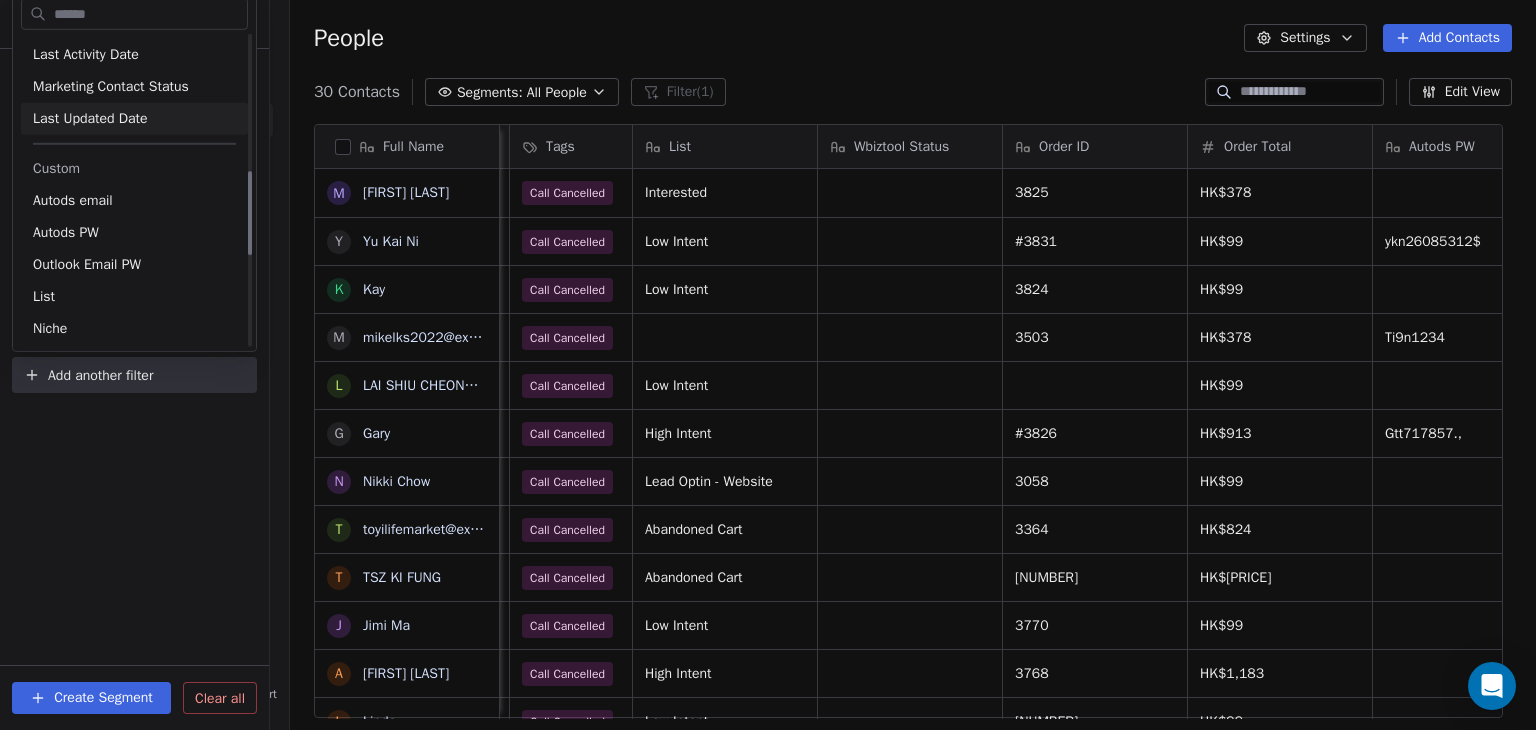 scroll, scrollTop: 500, scrollLeft: 0, axis: vertical 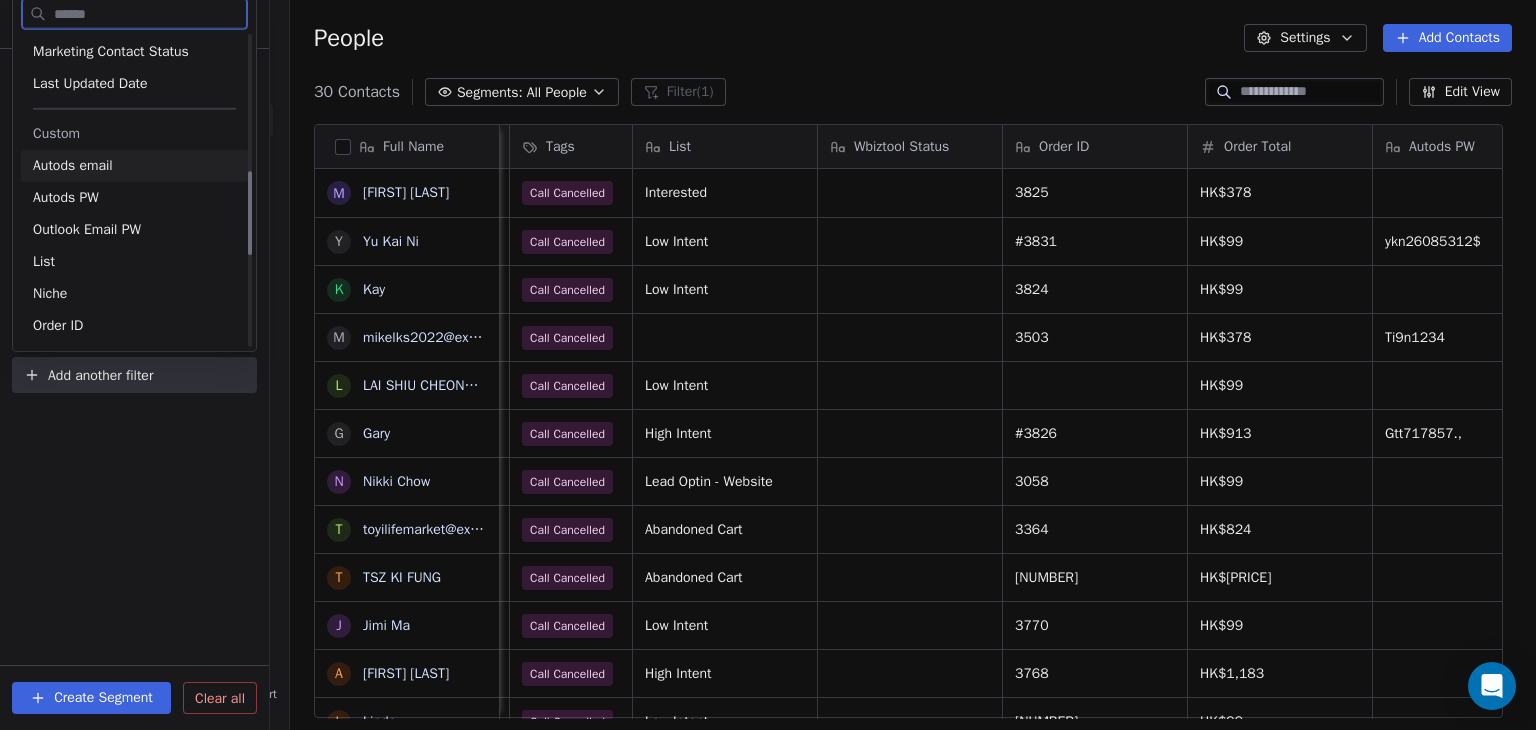 click on "Autods email" at bounding box center (134, 166) 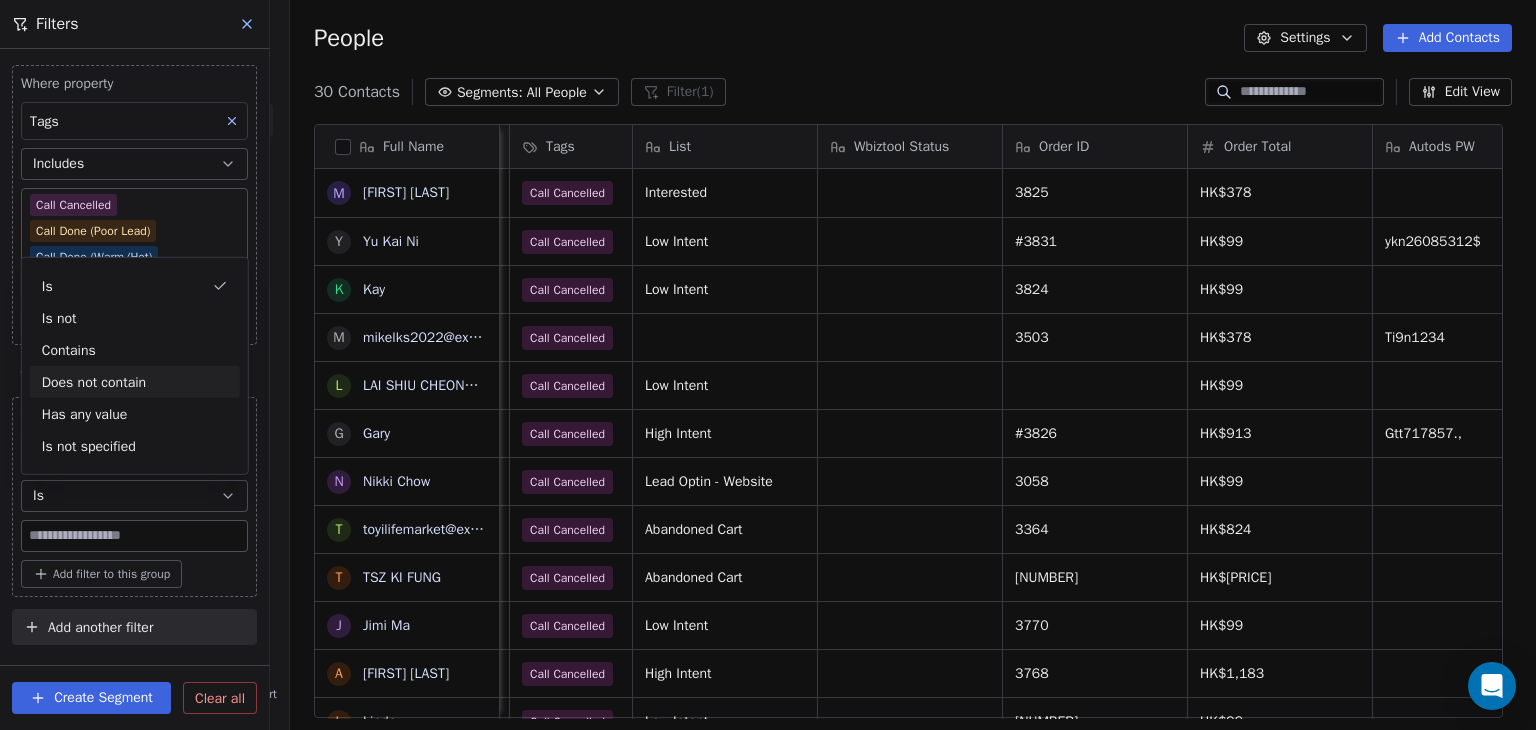click on "Does not contain" at bounding box center (135, 382) 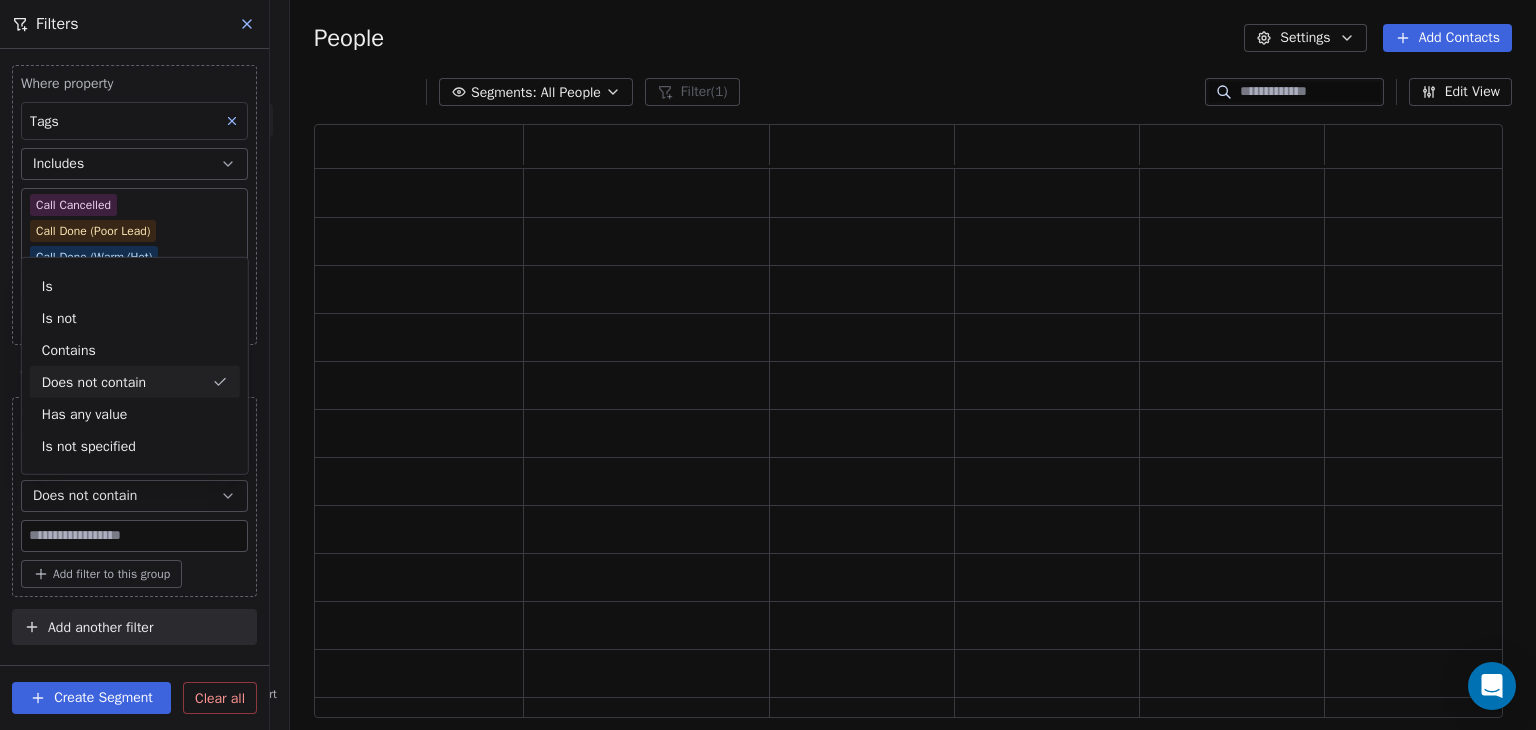 scroll, scrollTop: 16, scrollLeft: 16, axis: both 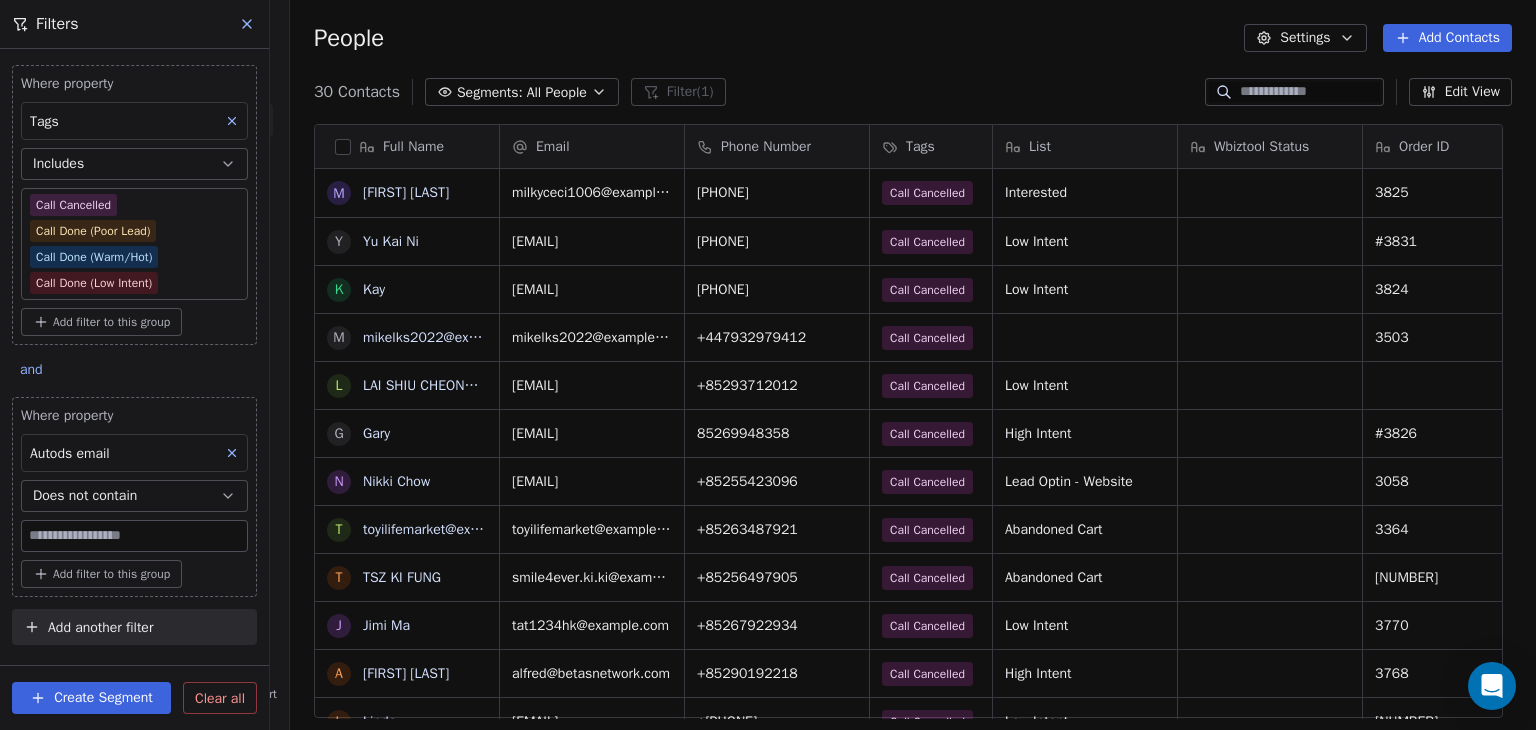 click on "Does not contain" at bounding box center [134, 496] 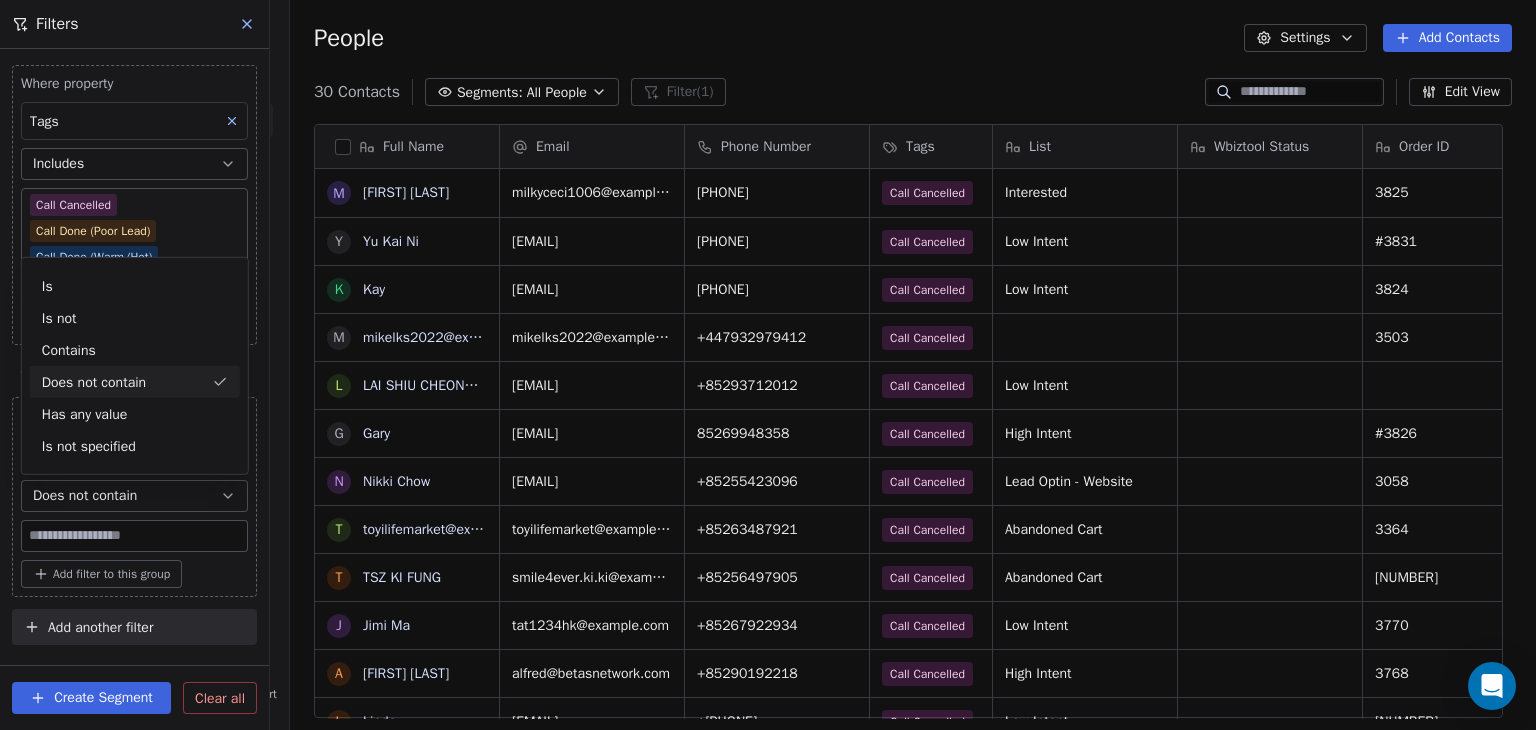 click on "Where property   Tags   Includes Call Cancelled Call Done (Poor Lead) Call Done (Warm/Hot) Call Done (Low Intent) Add filter to this group and Where property   Autods email   Does not contain Add filter to this group Add another filter" at bounding box center [134, 351] 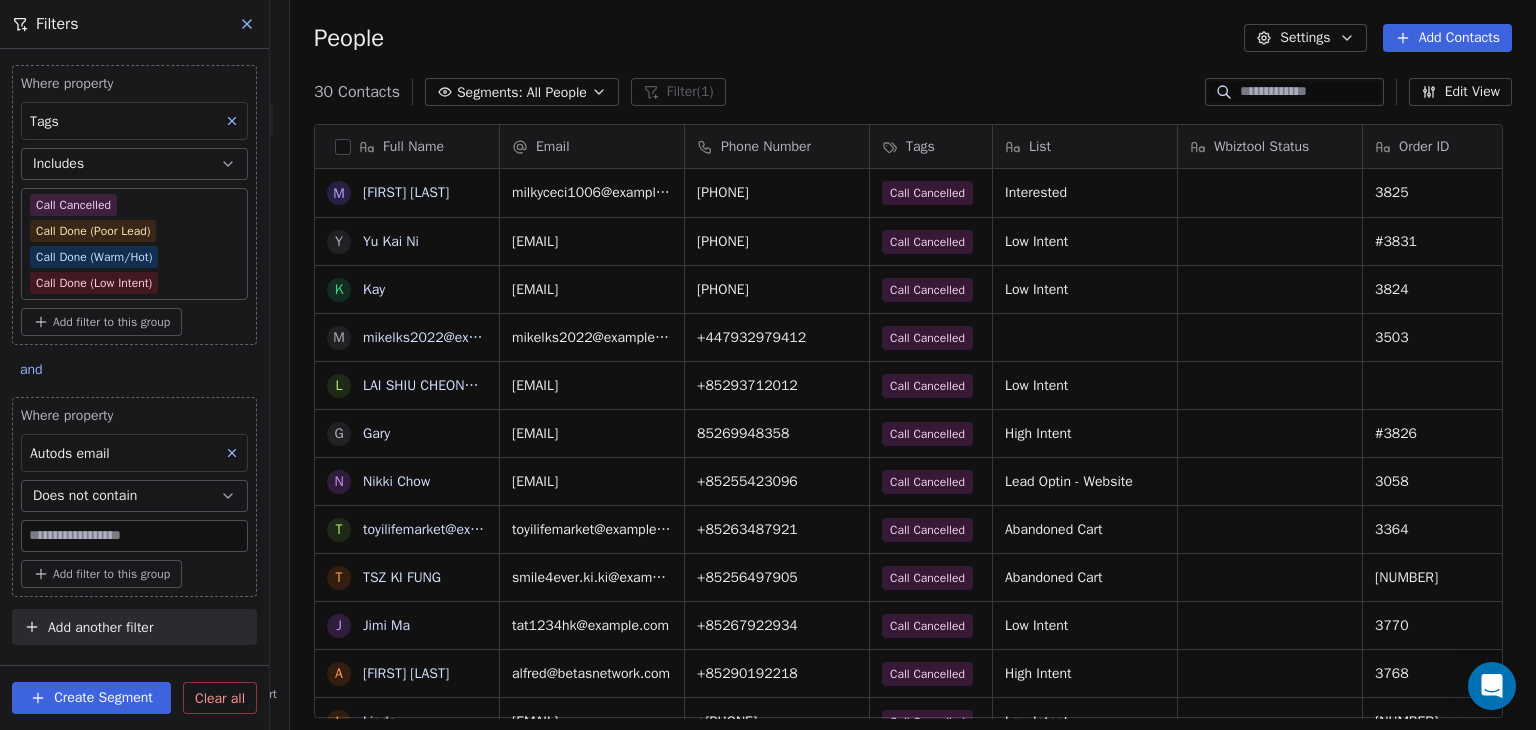 click on "Where property   Tags   Includes Call Cancelled Call Done (Poor Lead) Call Done (Warm/Hot) Call Done (Low Intent) Add filter to this group and Where property   Autods email   Does not contain Add filter to this group Add another filter" at bounding box center (134, 351) 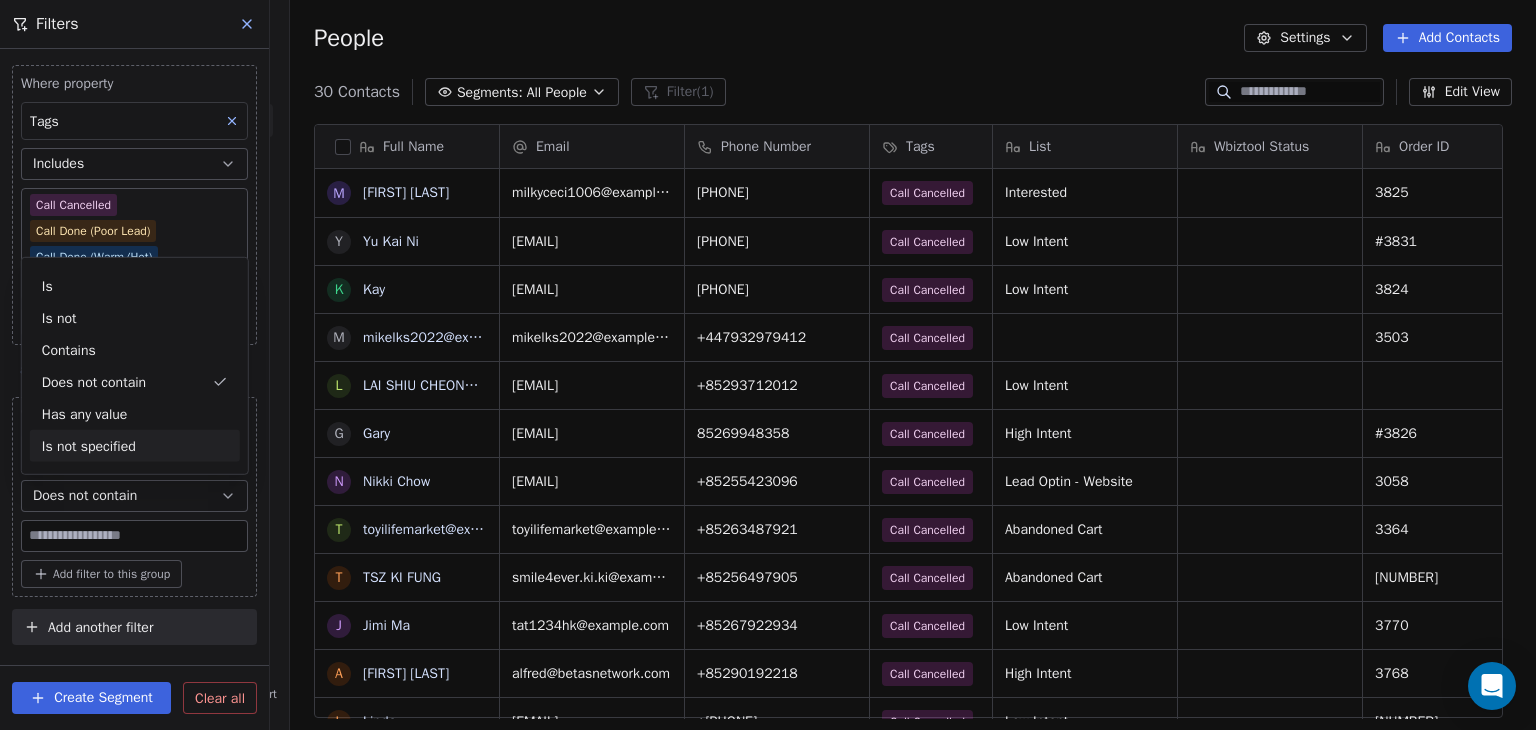 click on "Is not specified" at bounding box center (135, 446) 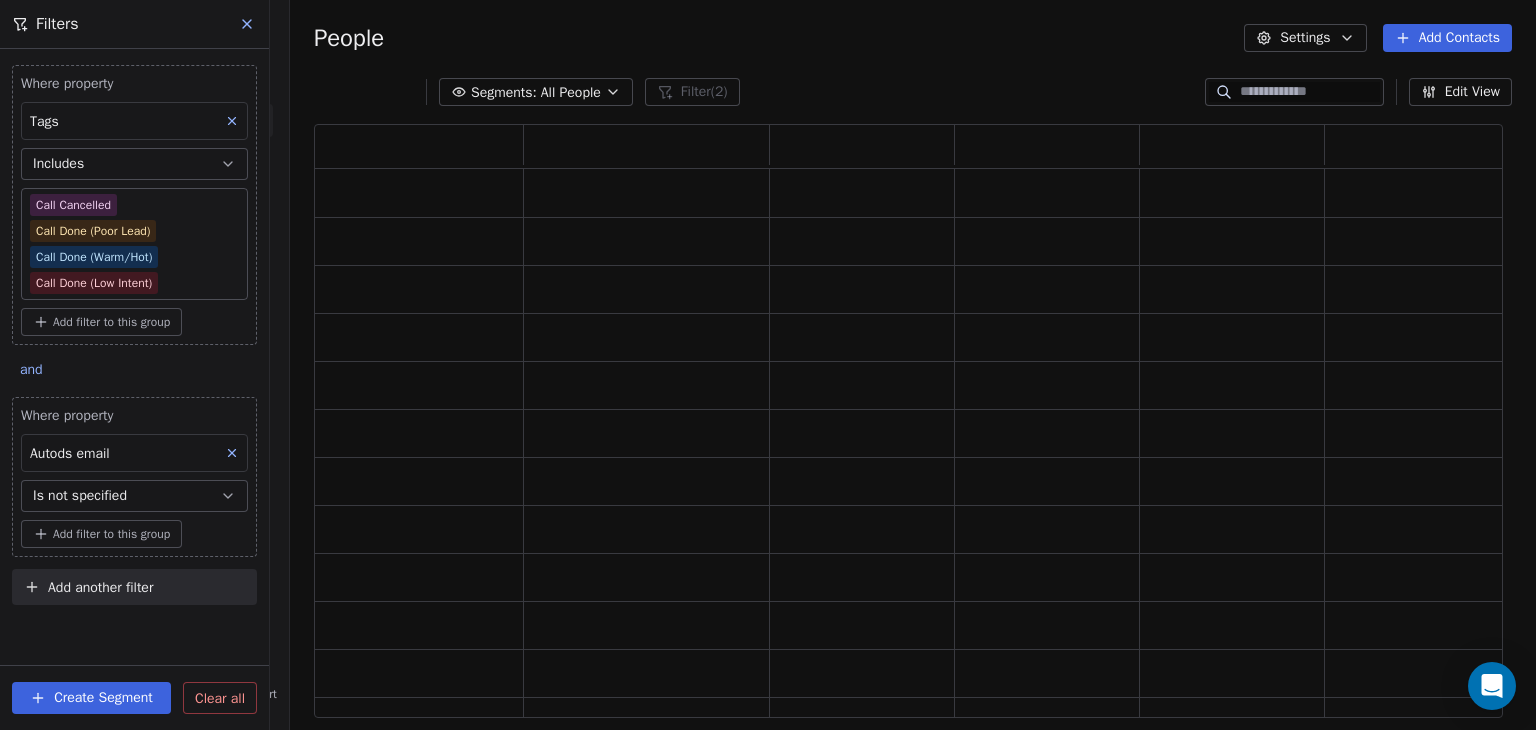 scroll, scrollTop: 16, scrollLeft: 16, axis: both 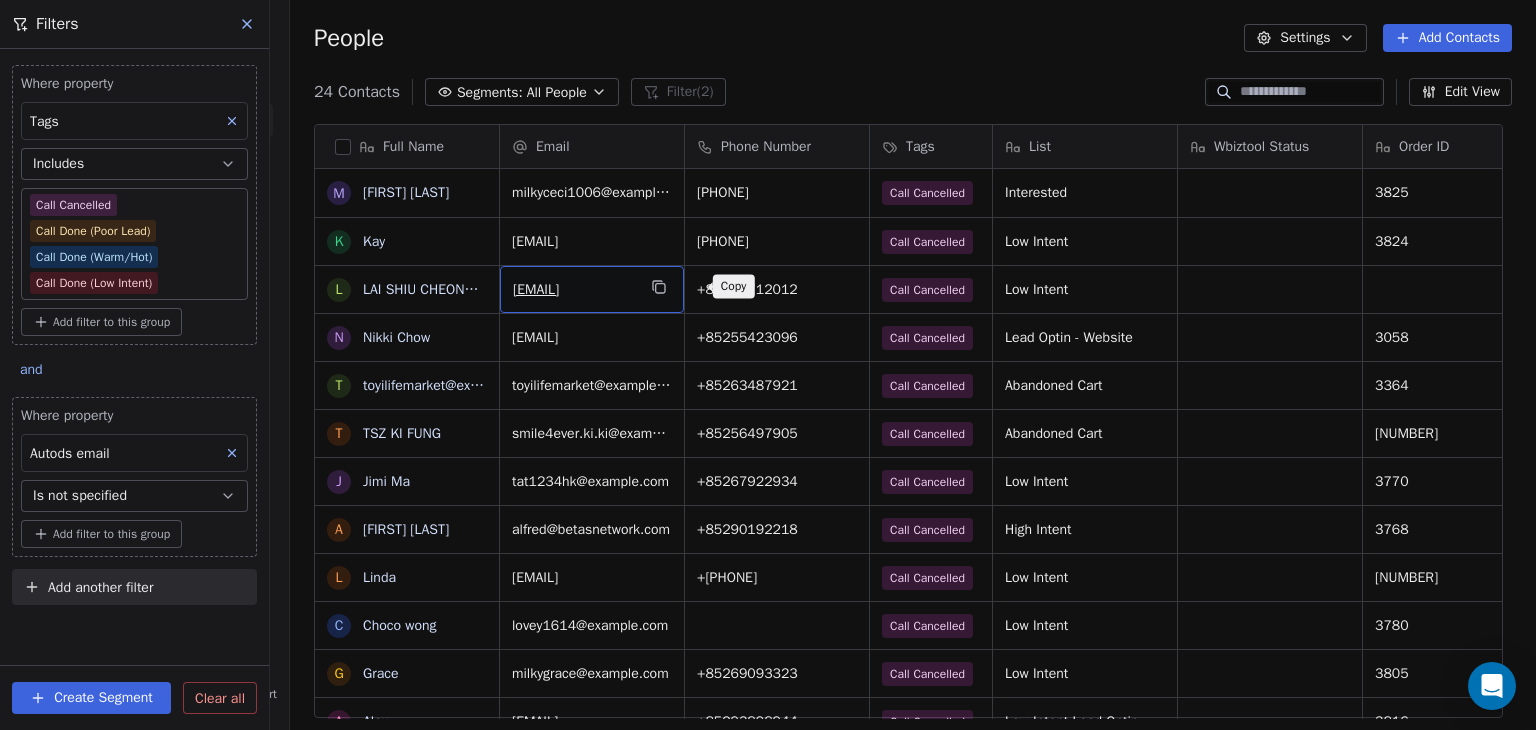 click 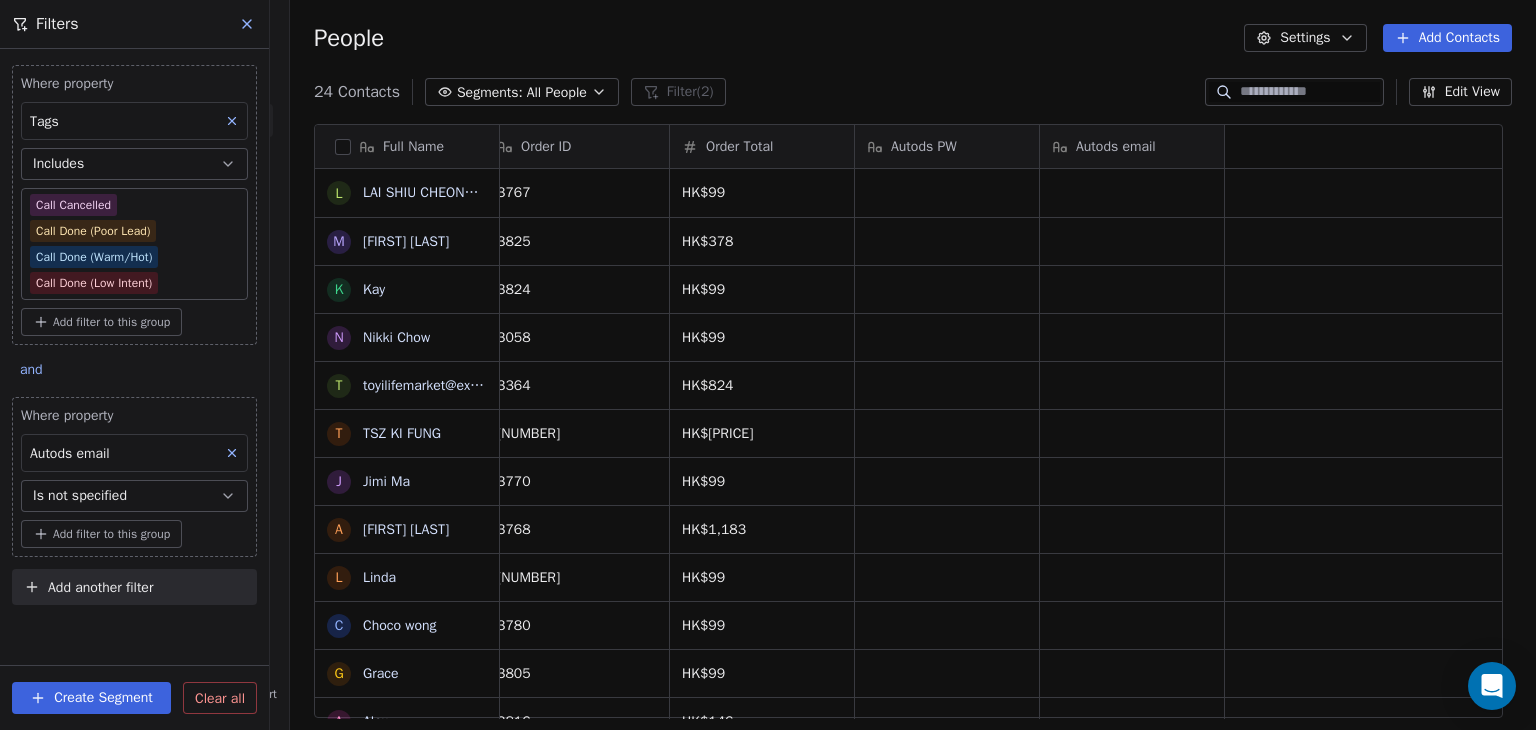 scroll, scrollTop: 0, scrollLeft: 0, axis: both 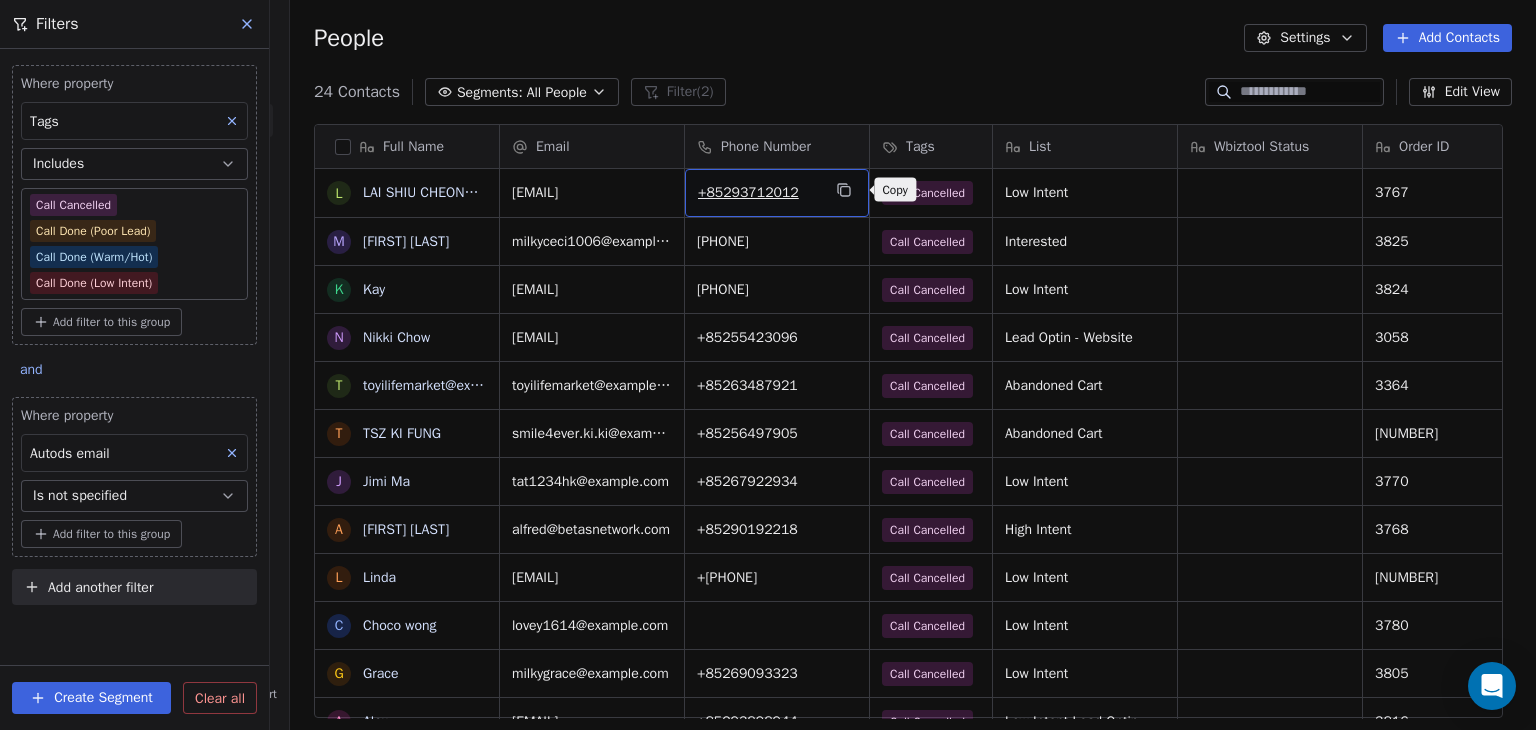 click 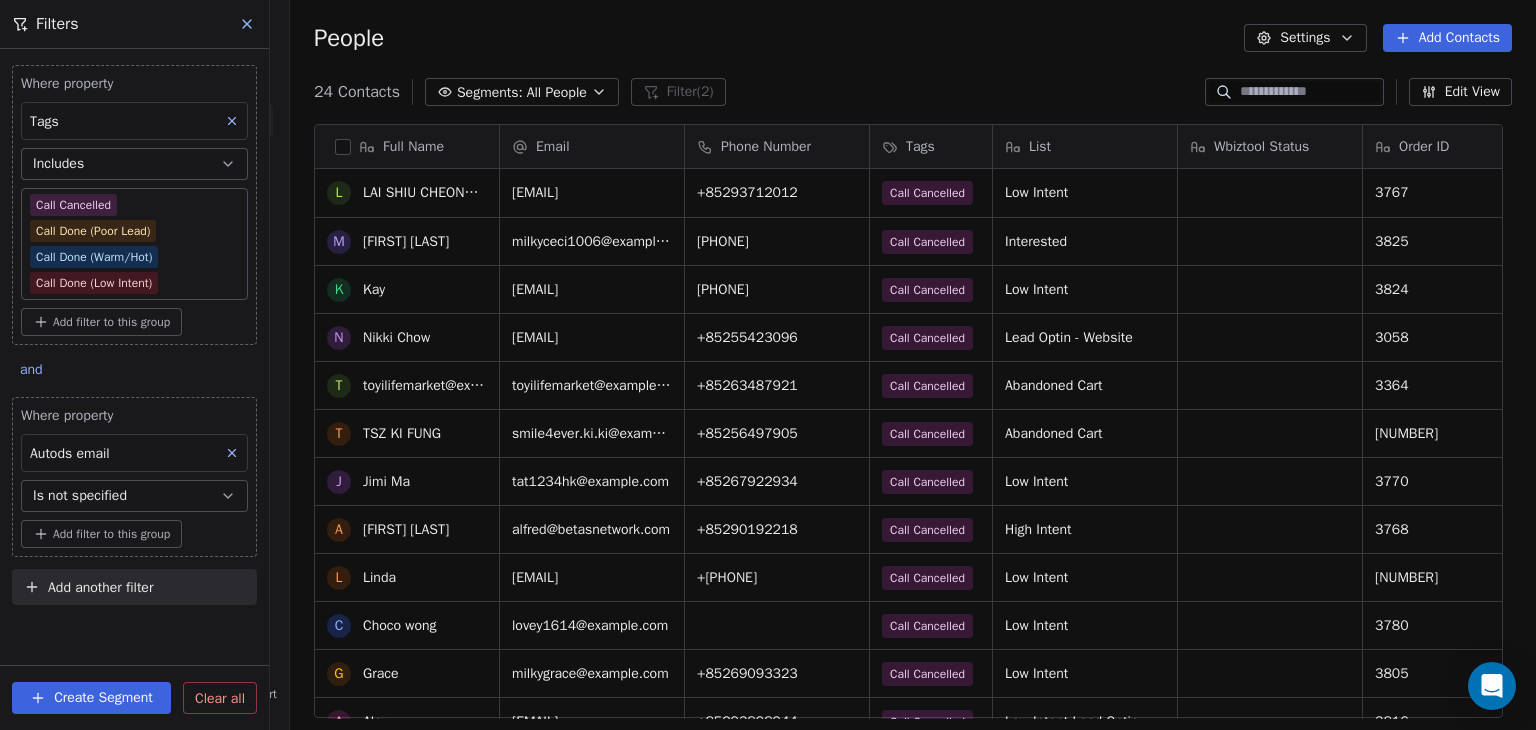 scroll, scrollTop: 451, scrollLeft: 0, axis: vertical 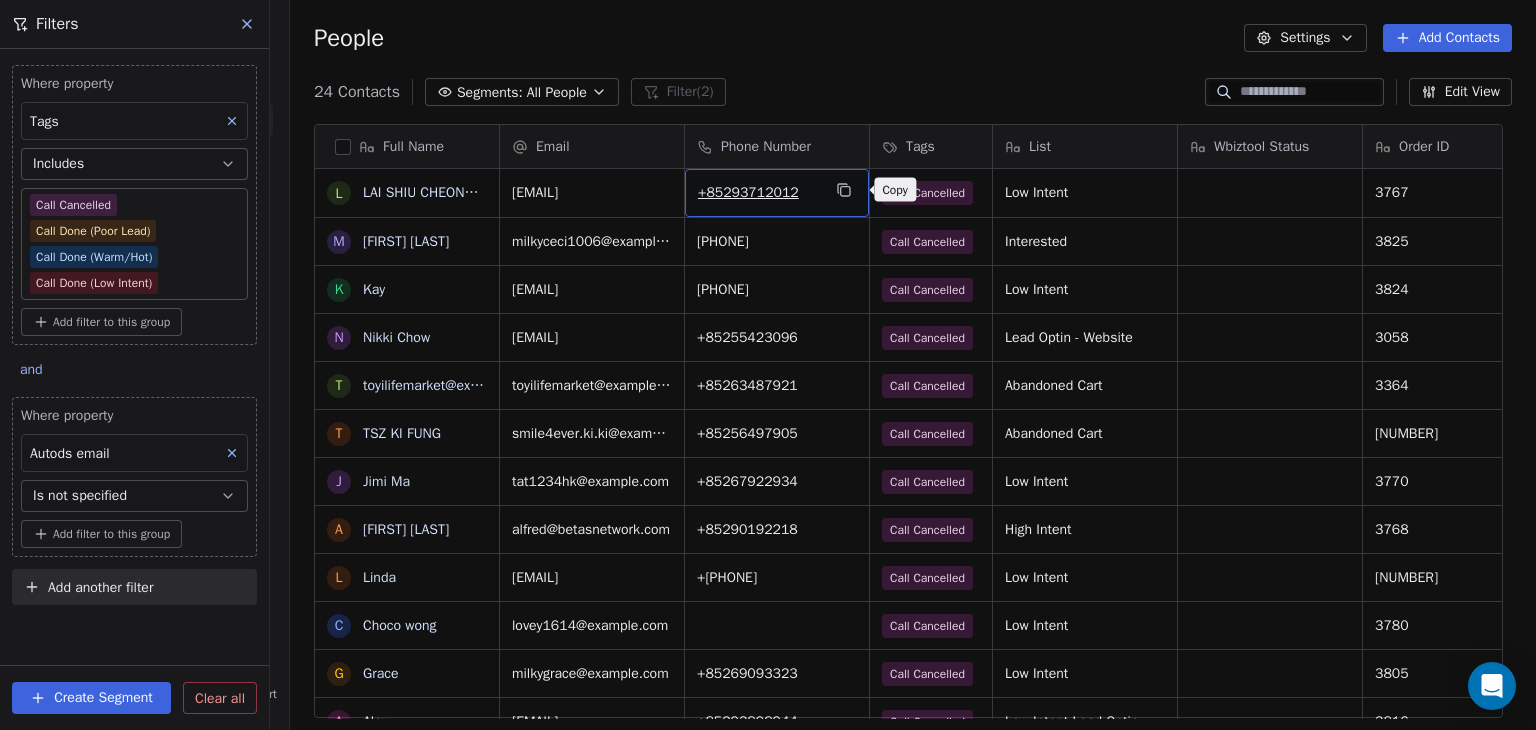 drag, startPoint x: 849, startPoint y: 193, endPoint x: 827, endPoint y: 191, distance: 22.090721 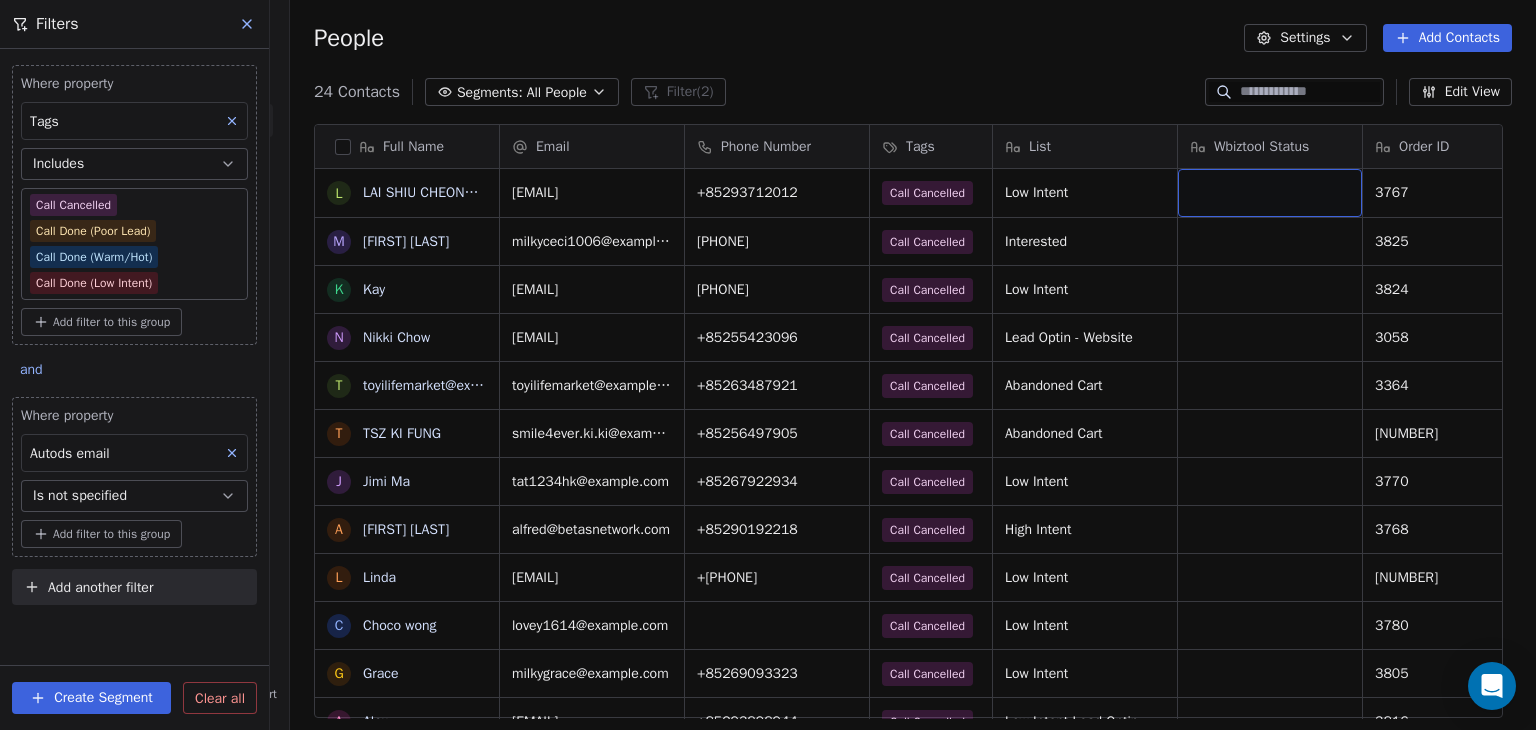 click at bounding box center [1270, 193] 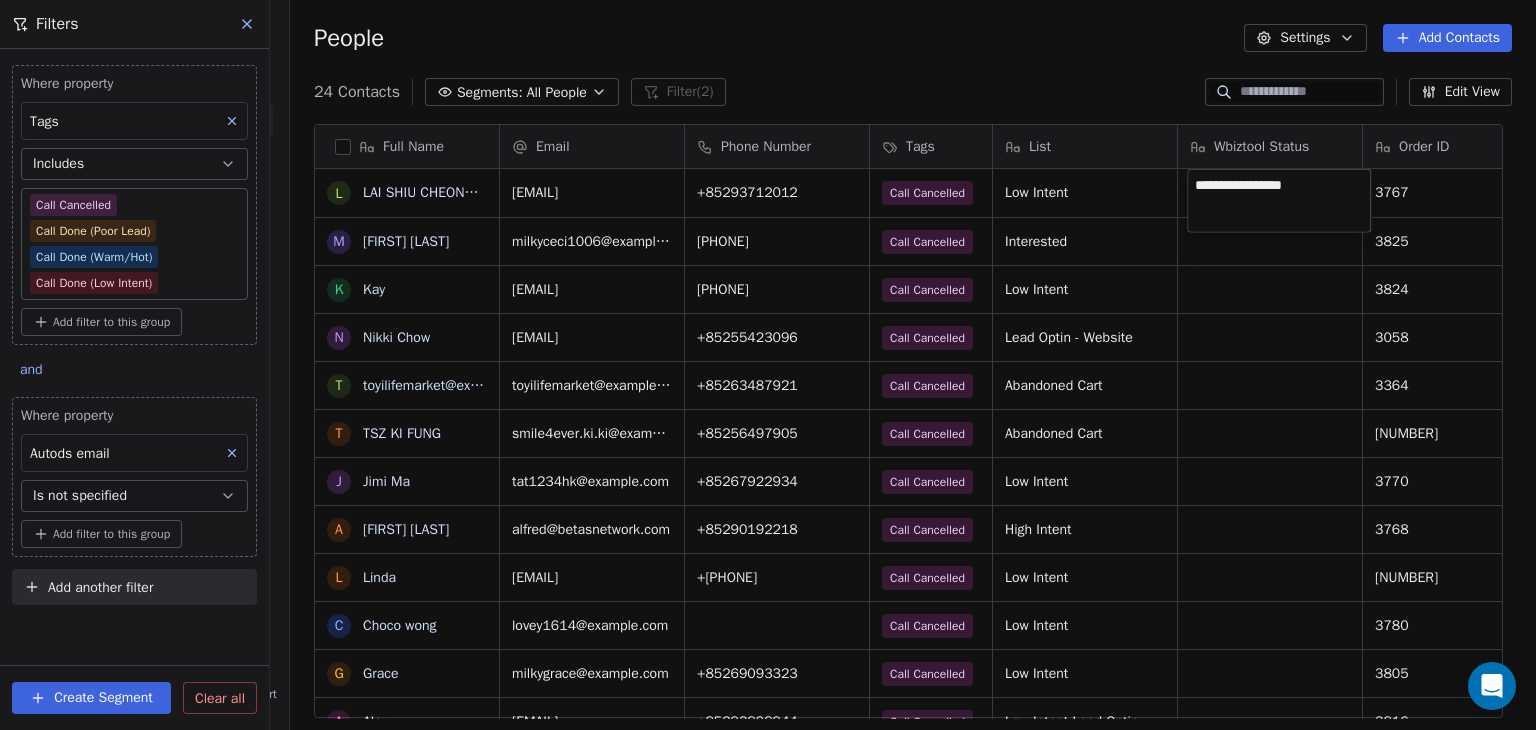 type on "**********" 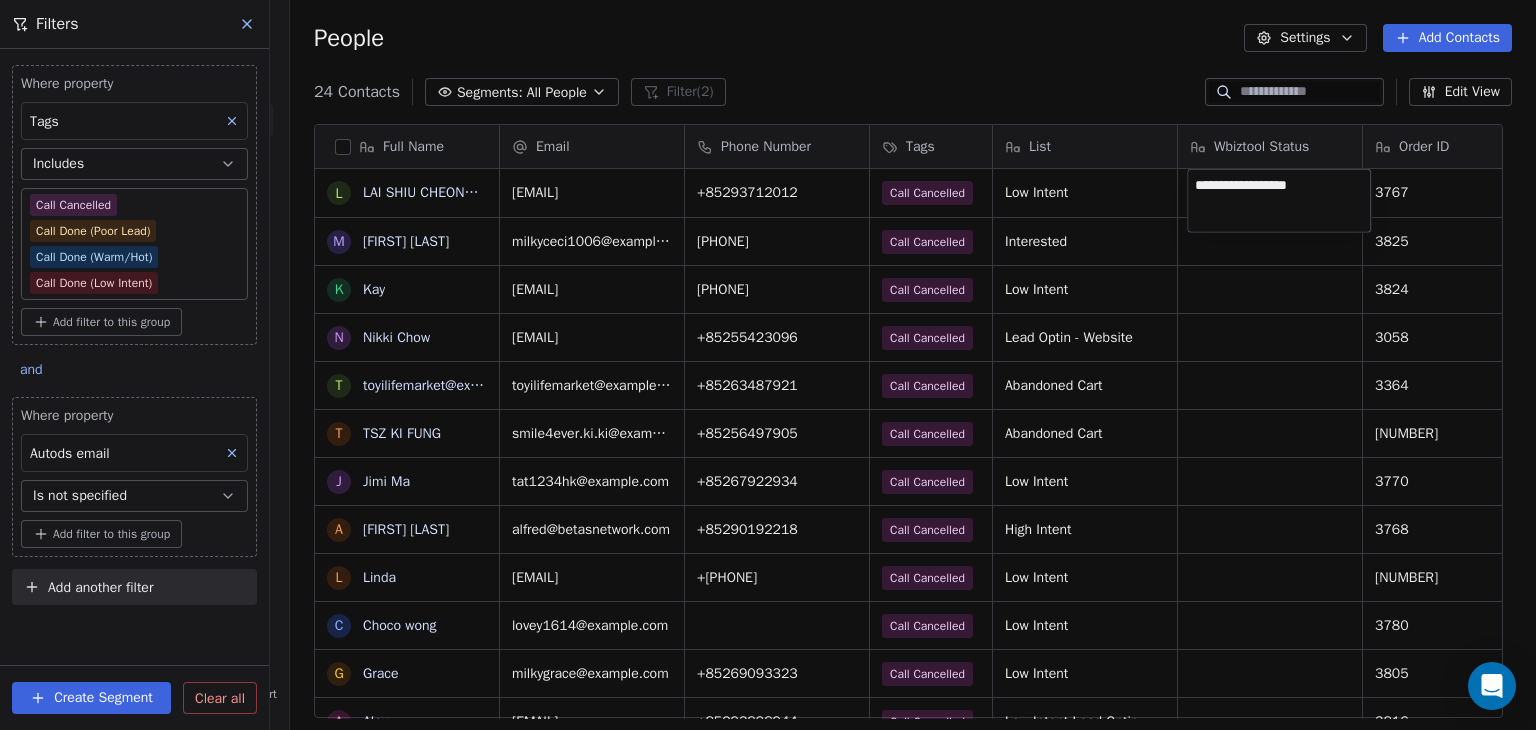 click on "E Ecommerce Website Builder Contacts People Marketing Workflows Campaigns Sales Pipelines Sequences Beta Tools Apps AI Agents Help & Support Filters Where property Tags Includes Call Cancelled Call Done (Poor Lead) Call Done (Warm/Hot) Call Done (Low Intent) Add filter to this group and Where property Autods email Is not specified Add filter to this group Add another filter Create Segment Clear all People Settings Add Contacts 24 Contacts Segments: All People Filter (2) Edit View Tag Add to Sequence Export Full Name L [FIRST] [LAST] M [FIRST] [LAST] K [FIRST] [LAST] N [FIRST] [LAST] t [EMAIL] T [FIRST] [LAST] J [FIRST] [LAST] A [FIRST] [LAST] L [FIRST] [LAST] C [FIRST] [LAST] G [FIRST] [LAST] A [FIRST] [LAST] C [FIRST] [LAST] L [FIRST] [LAST] Z [FIRST] [LAST] H [FIRST] [LAST] S [FIRST] [LAST] A [FIRST] [LAST] c [EMAIL] n [EMAIL] r [EMAIL] è è¢å»ºä¸š E [FIRST] [LAST] T [FIRST] [LAST] Email Phone Number Tags List Wbiztool Status Order ID Order Total Autods PW Autods email [EMAIL] [PHONE]" at bounding box center (768, 365) 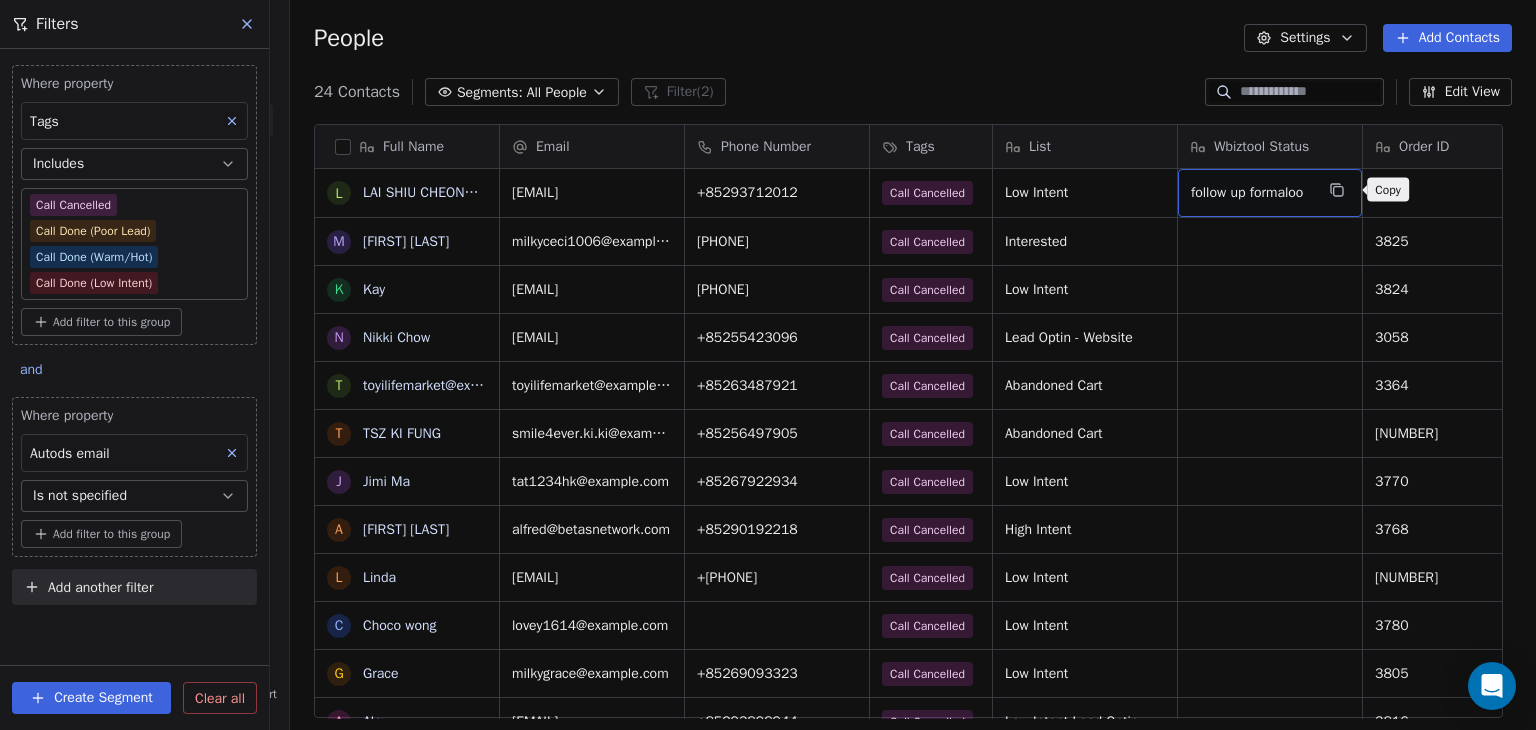 click 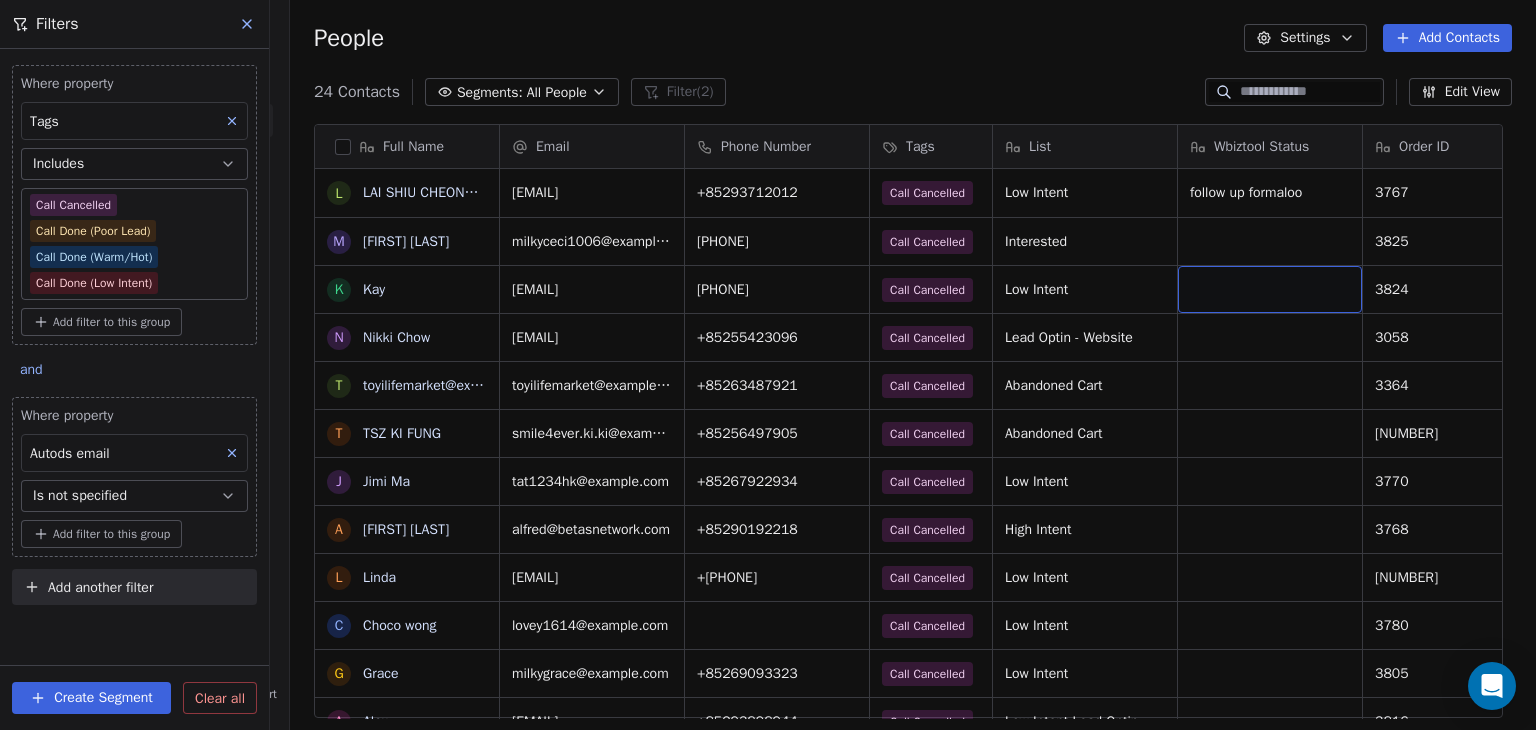 click at bounding box center [1270, 289] 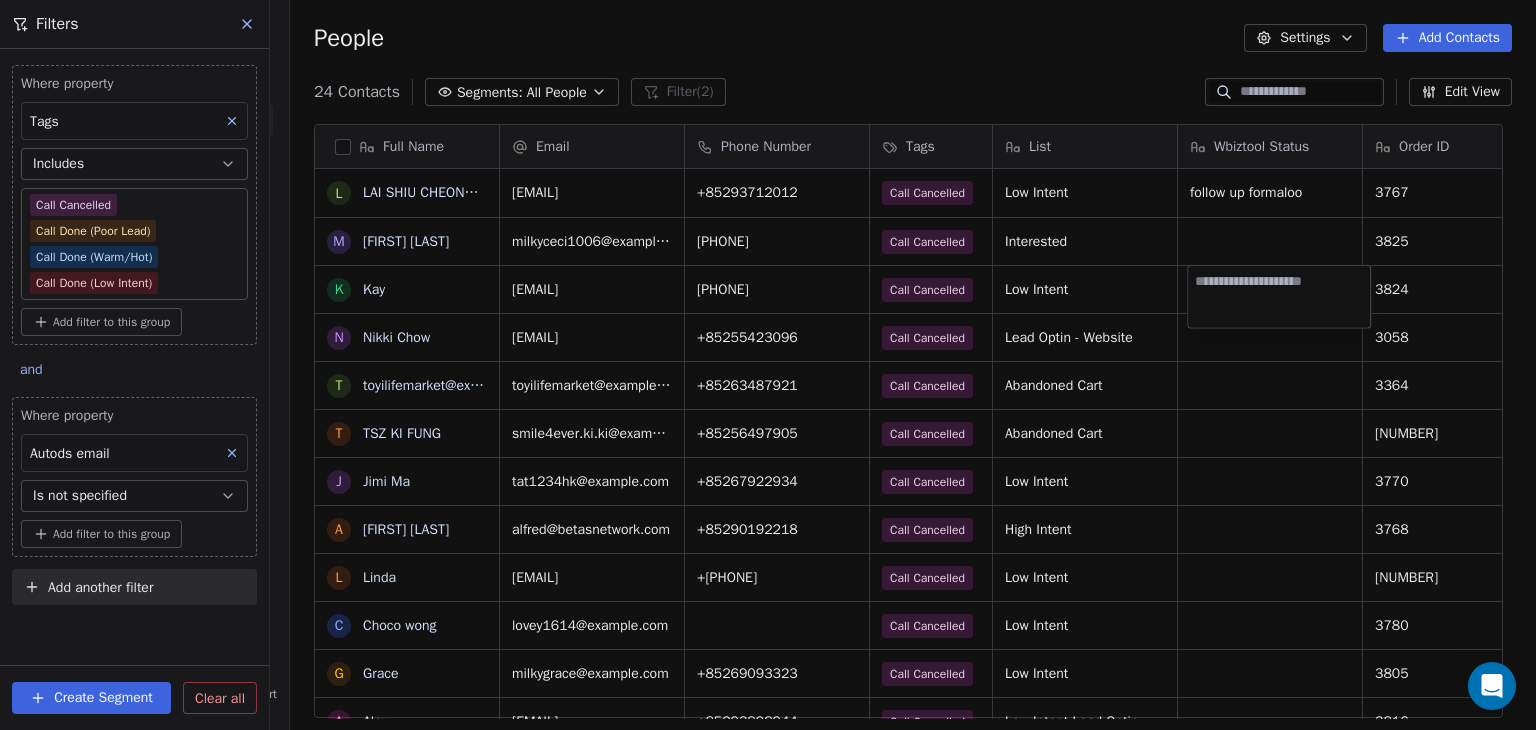 type on "**********" 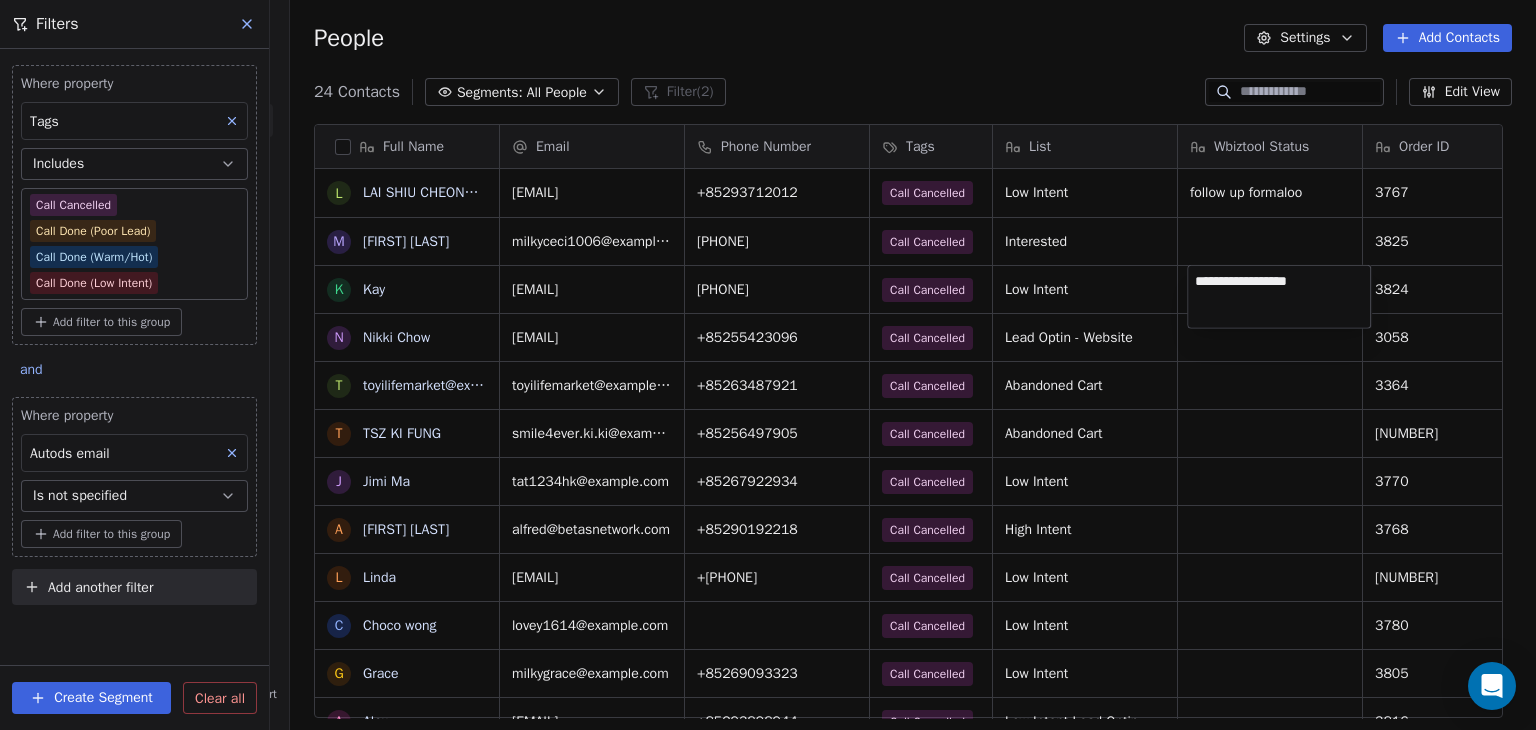click on "E Ecommerce Website Builder Contacts People Marketing Workflows Campaigns Sales Pipelines Sequences Beta Tools Apps AI Agents Help & Support Filters Where property Tags Includes Call Cancelled Call Done (Poor Lead) Call Done (Warm/Hot) Call Done (Low Intent) Add filter to this group and Where property Autods email Is not specified Add filter to this group Add another filter Create Segment Clear all People Settings Add Contacts 24 Contacts Segments: All People Filter (2) Edit View Tag Add to Sequence Export Full Name L [FIRST] [LAST] M [FIRST] [LAST] K [FIRST] [LAST] N [FIRST] [LAST] t [EMAIL] T [FIRST] [LAST] J [FIRST] [LAST] A [FIRST] [LAST] L [FIRST] [LAST] C [FIRST] [LAST] G [FIRST] [LAST] A [FIRST] [LAST] C [FIRST] [LAST] L [FIRST] [LAST] Z [FIRST] [LAST] H [FIRST] [LAST] S [FIRST] [LAST] A [FIRST] [LAST] c [EMAIL] n [EMAIL] r [EMAIL] è è¢å»ºä¸š E [FIRST] [LAST] T [FIRST] [LAST] Email Phone Number Tags List Wbiztool Status Order ID Order Total Autods PW Autods email [EMAIL] [PHONE]" at bounding box center [768, 365] 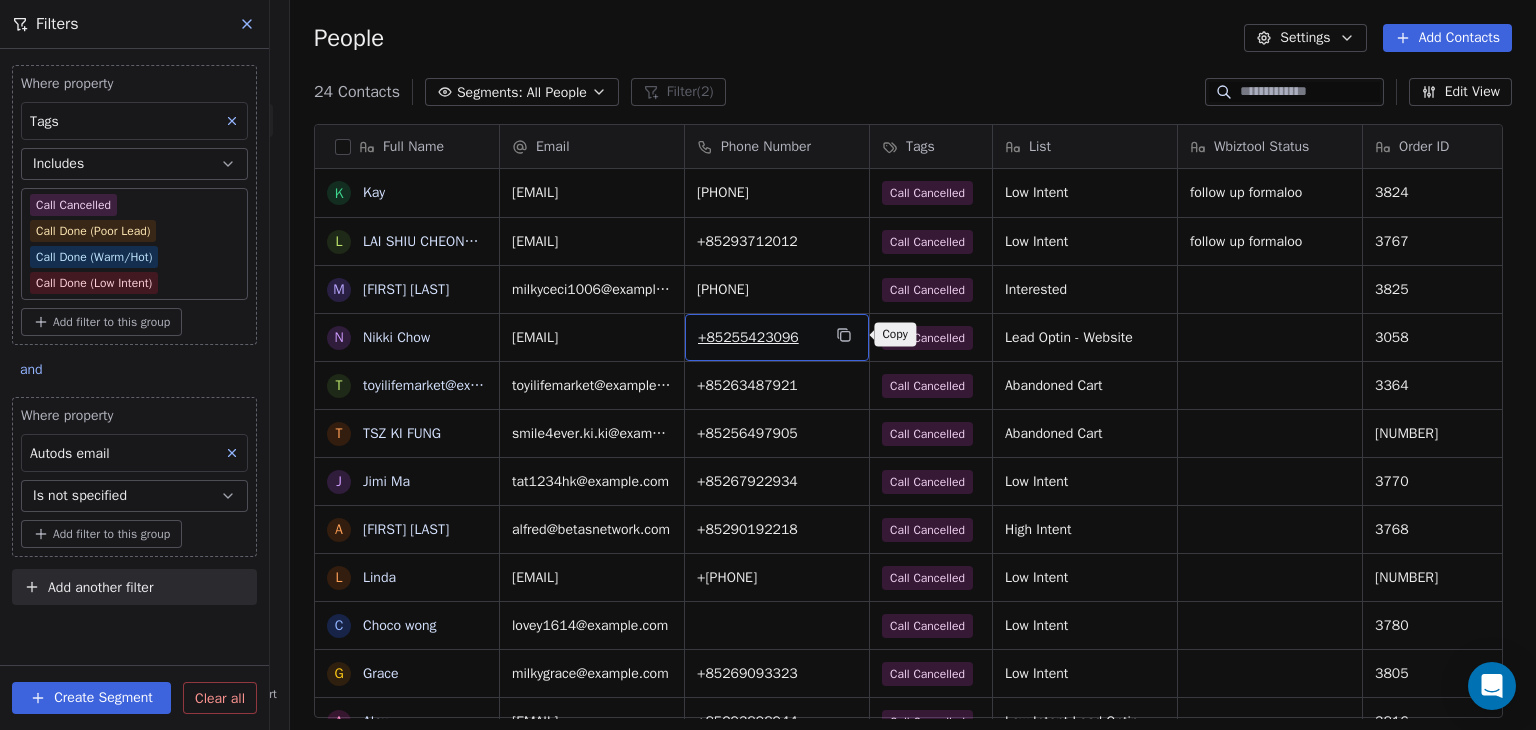 click 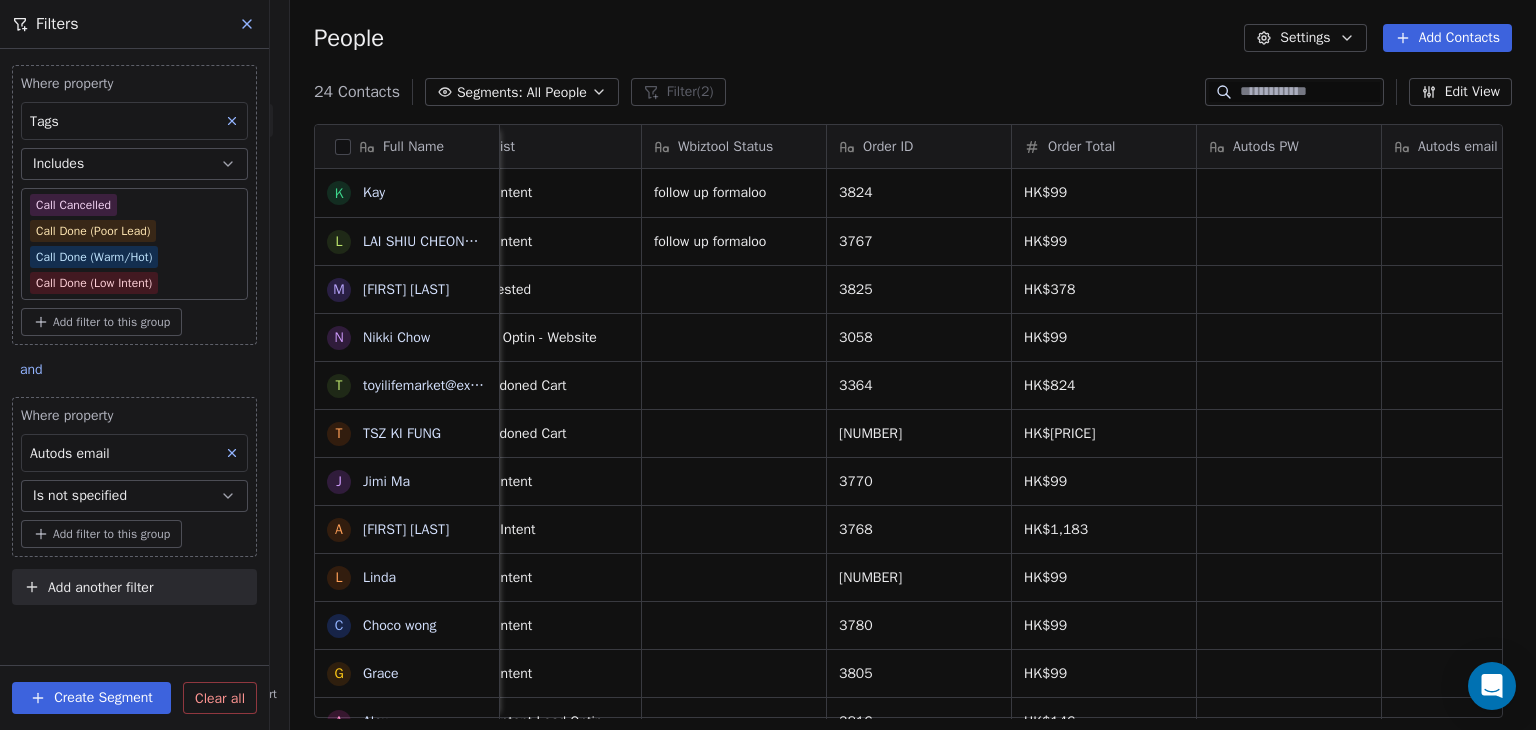 scroll, scrollTop: 0, scrollLeft: 0, axis: both 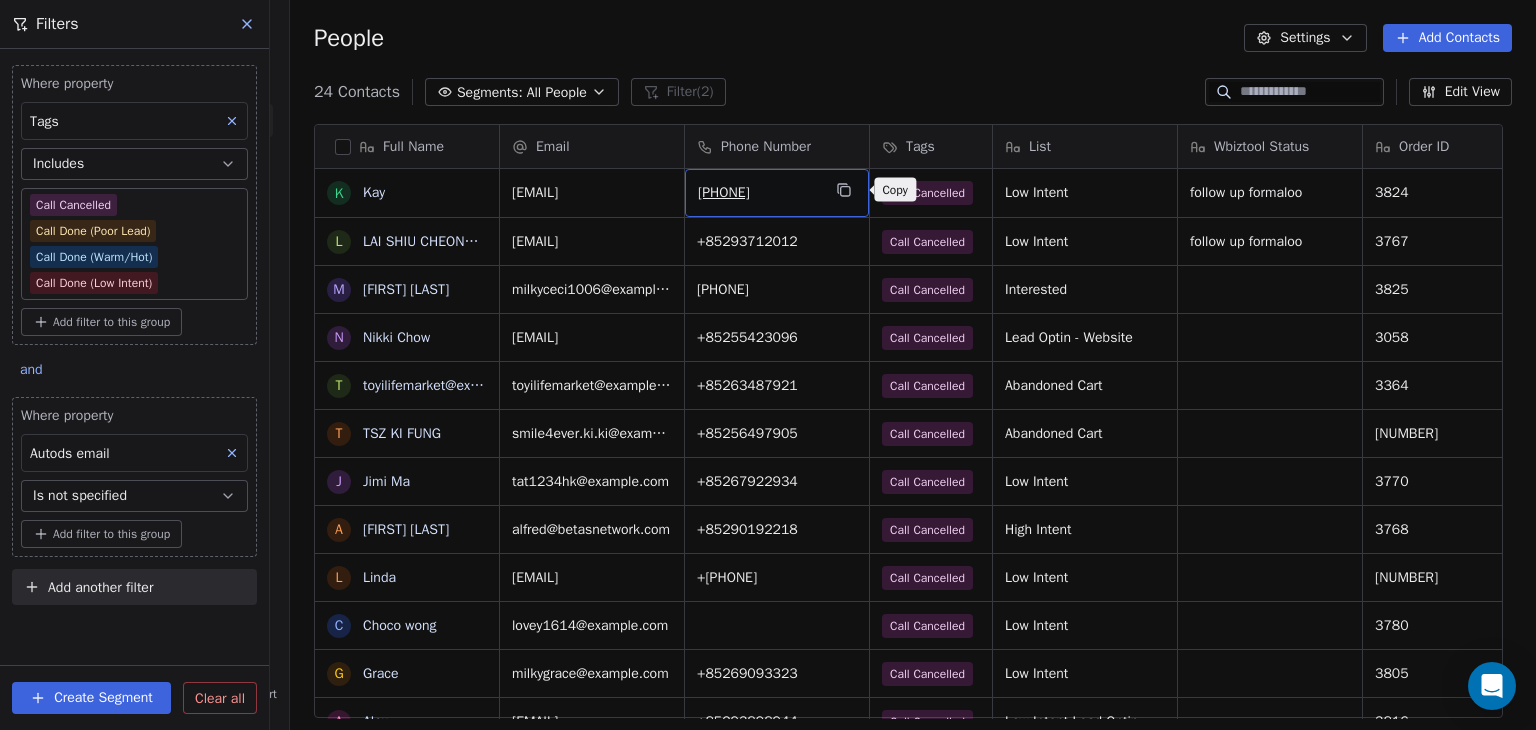 click 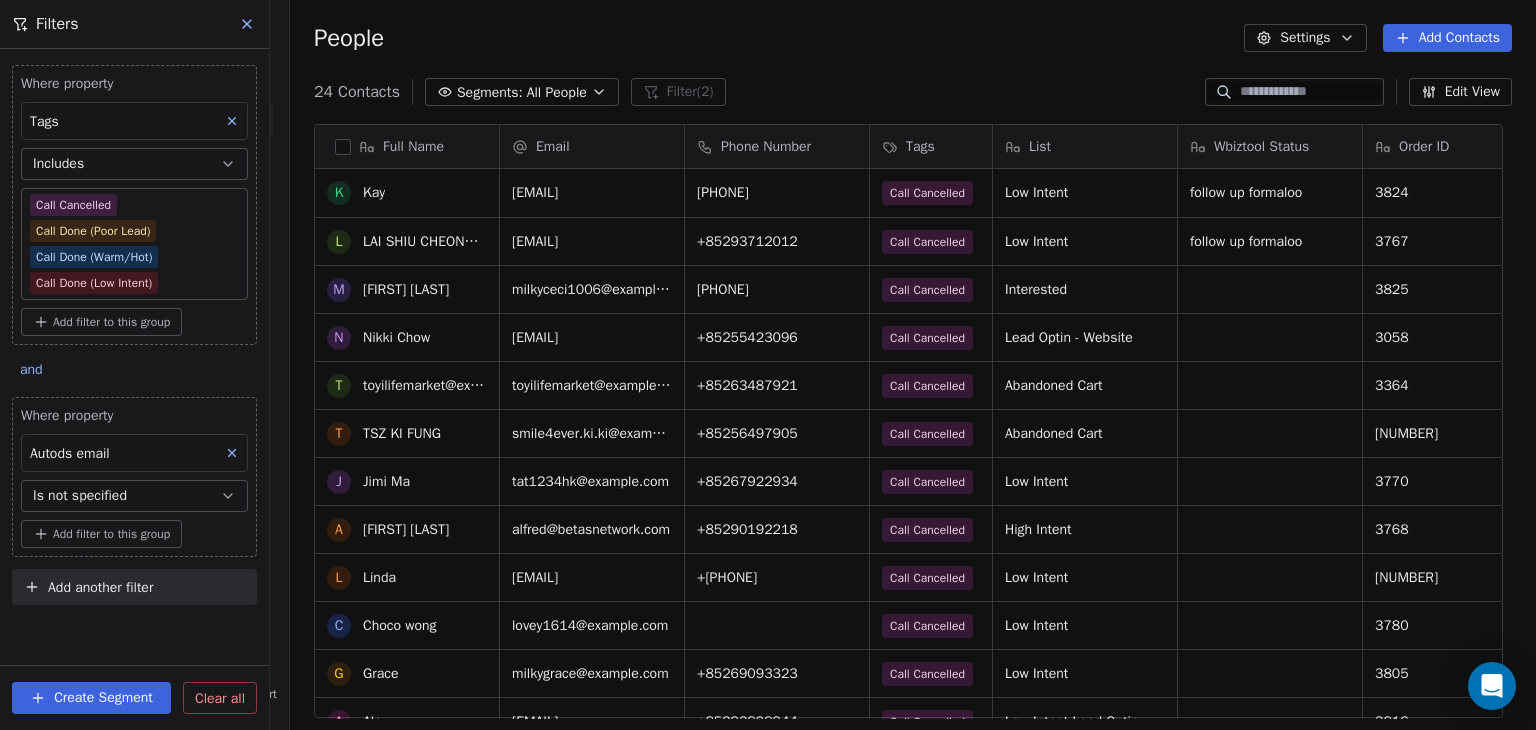 scroll, scrollTop: 45, scrollLeft: 0, axis: vertical 